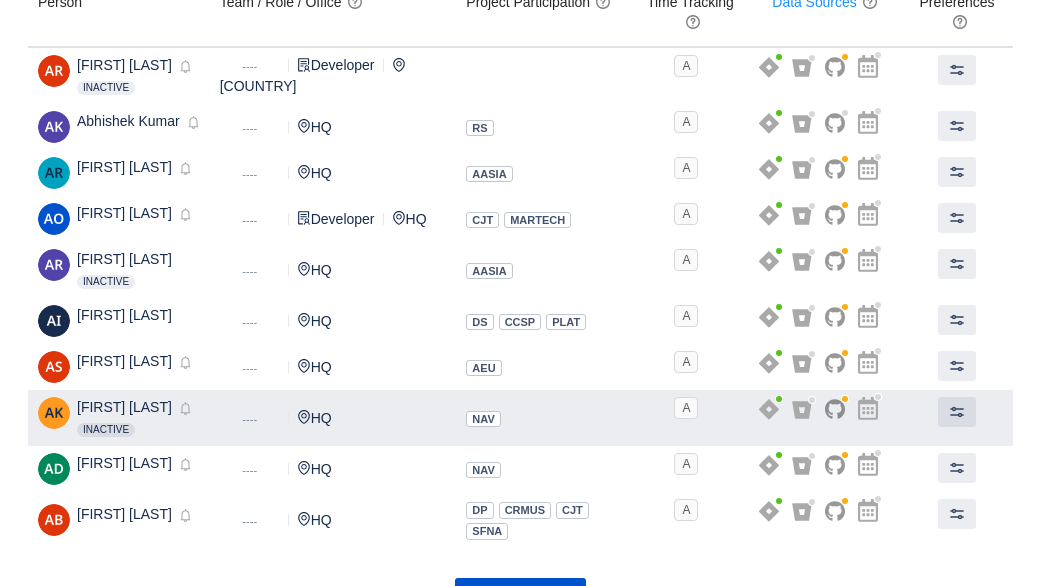scroll, scrollTop: 223, scrollLeft: 0, axis: vertical 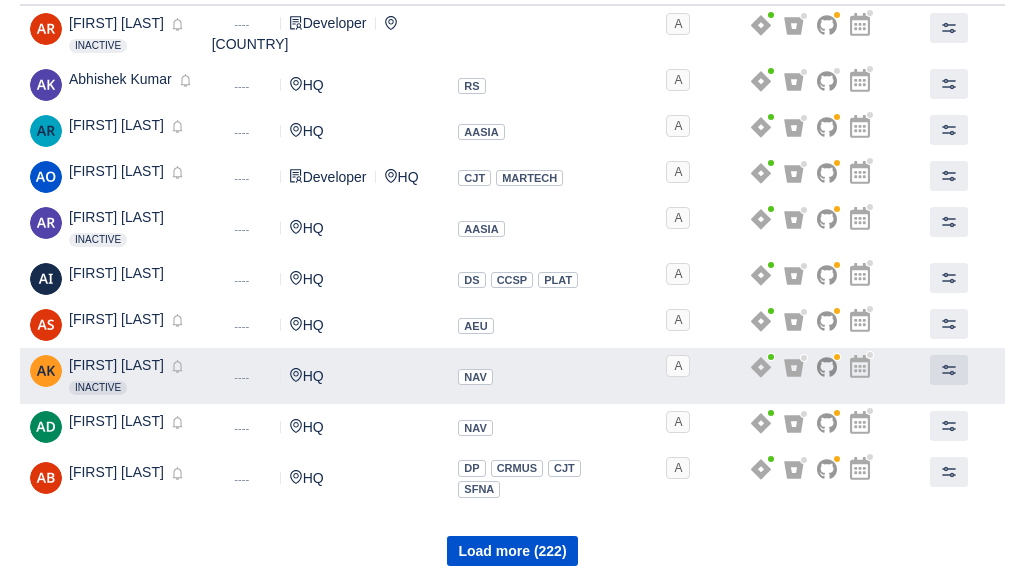 click on "[FIRST] [LAST] Inactive Disabled" at bounding box center [111, 376] 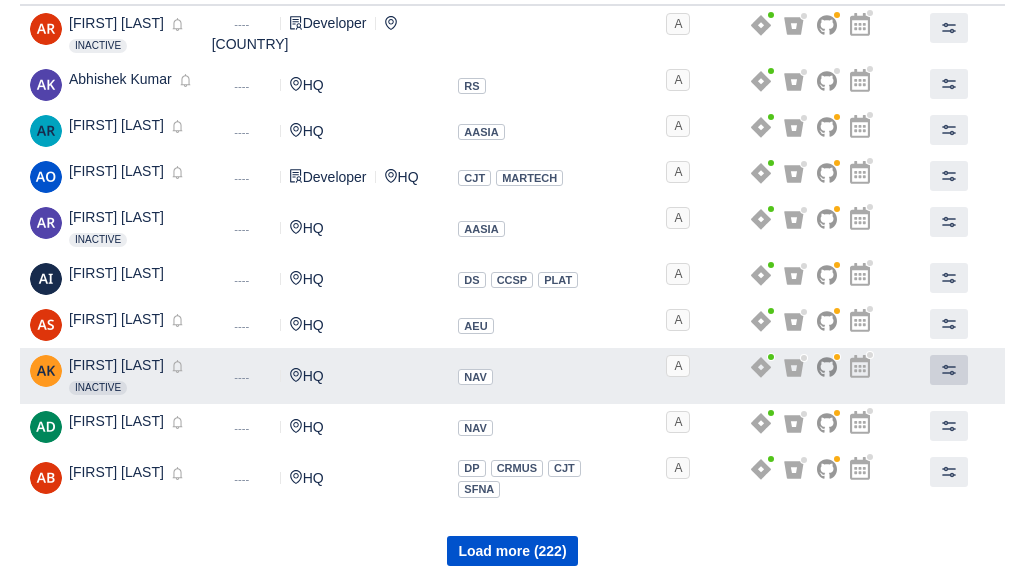 click at bounding box center (949, 370) 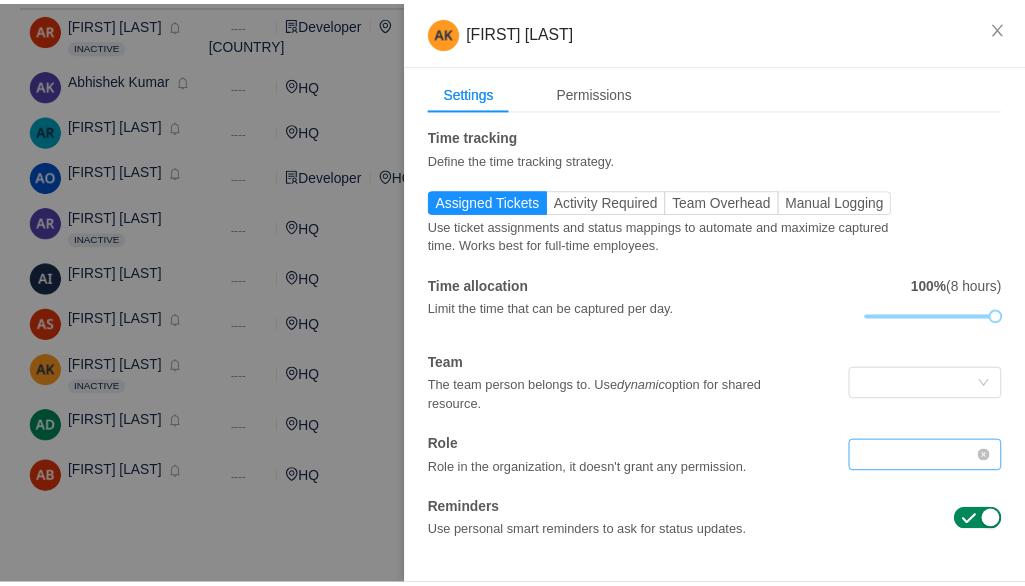 scroll, scrollTop: 0, scrollLeft: 0, axis: both 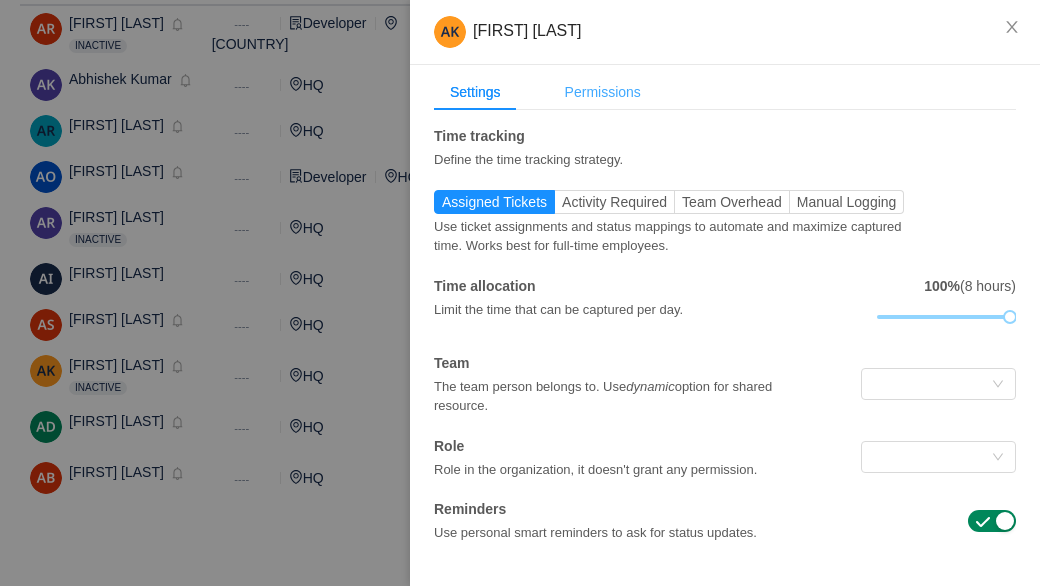 click on "Permissions" at bounding box center [603, 92] 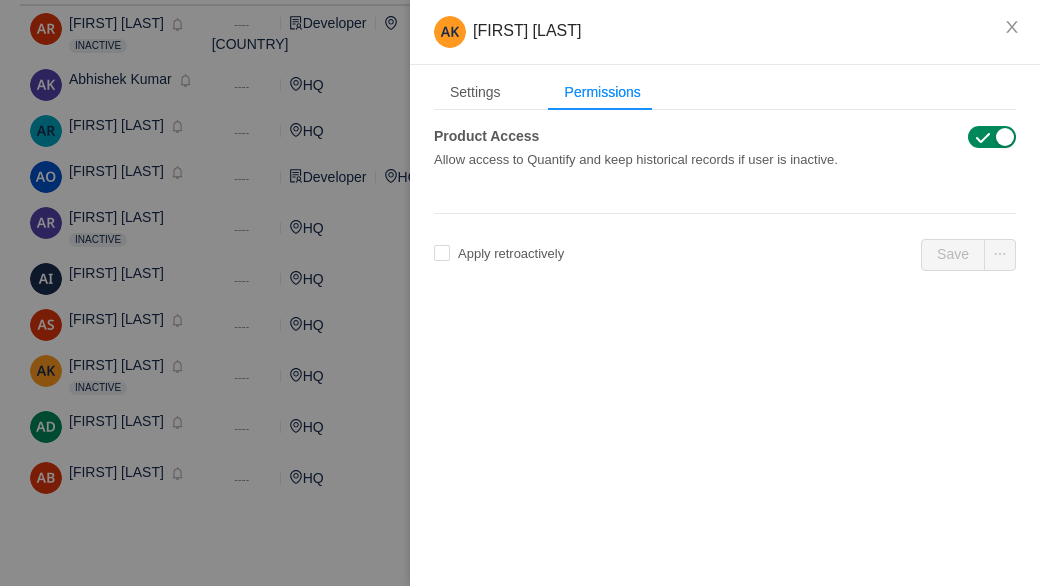 click at bounding box center (992, 137) 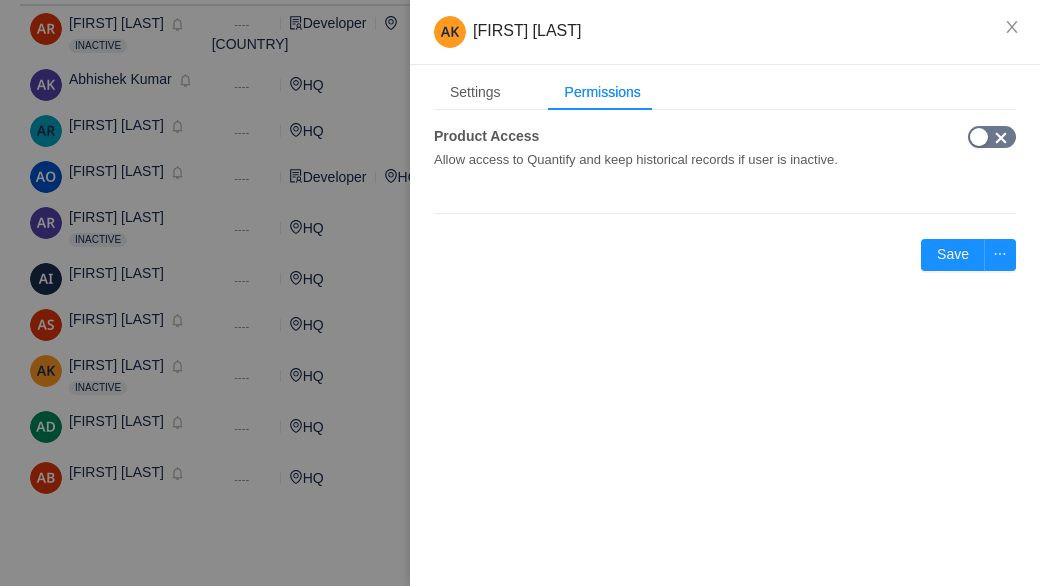 click at bounding box center [1001, 138] 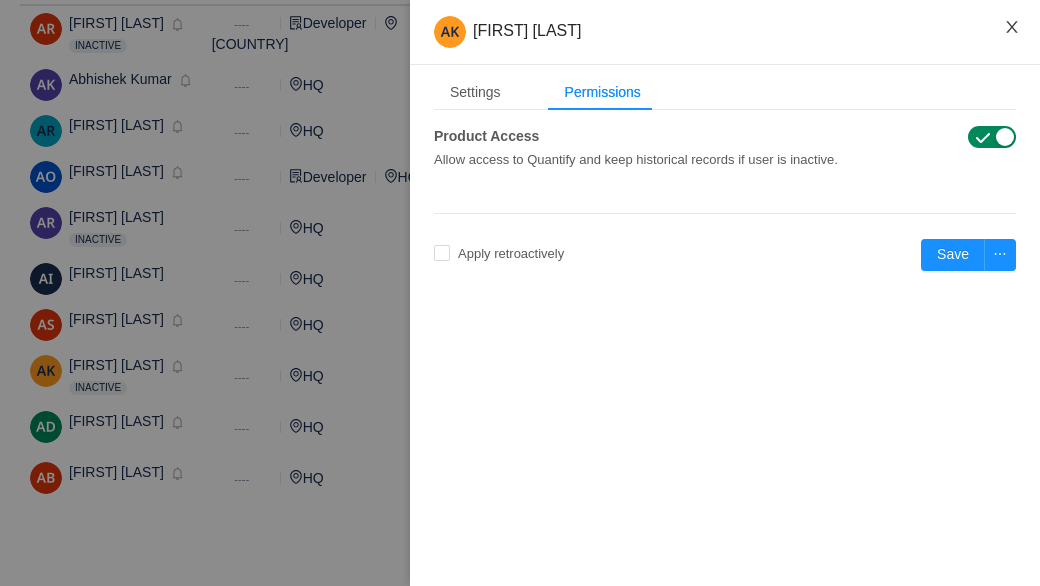 click 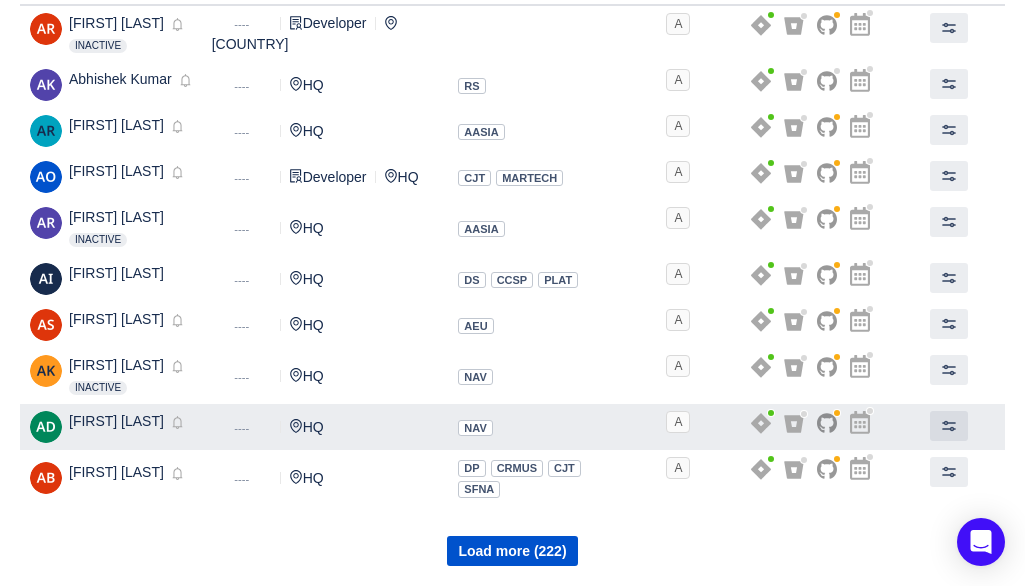 scroll, scrollTop: 0, scrollLeft: 0, axis: both 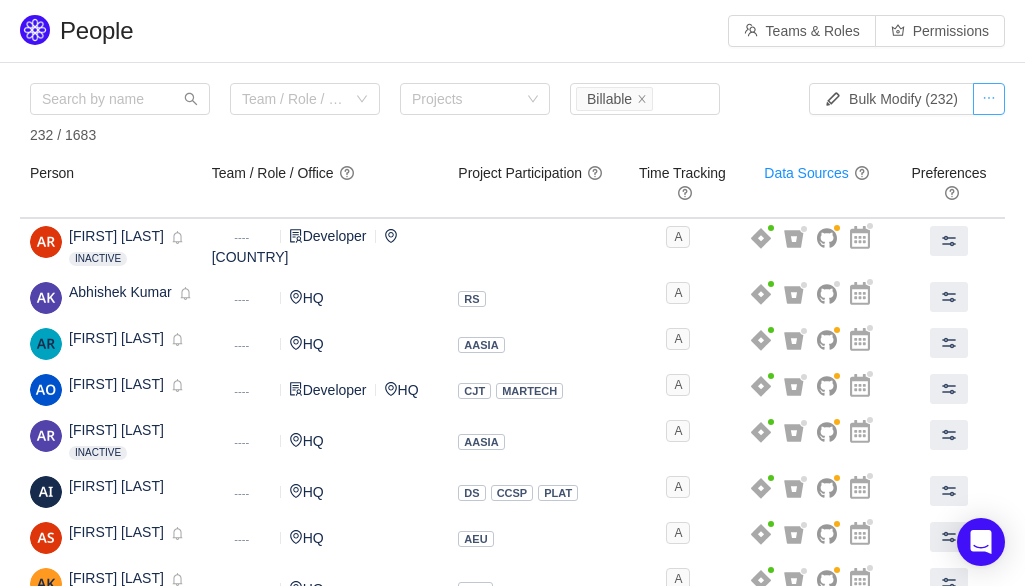 click at bounding box center (989, 99) 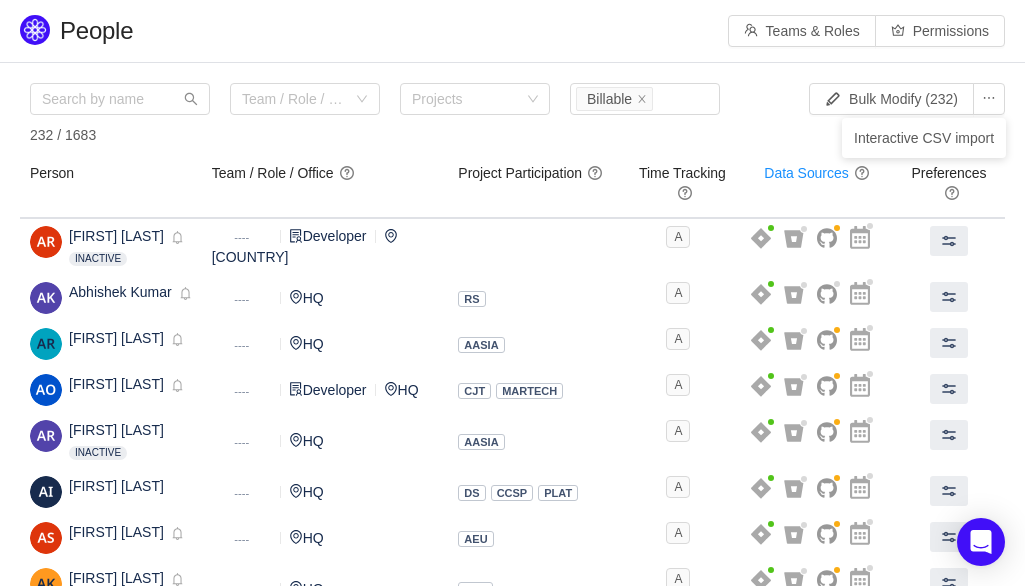 click on "Team / Role / Office   Projects   Status  Billable     232 / 1683" at bounding box center [395, 114] 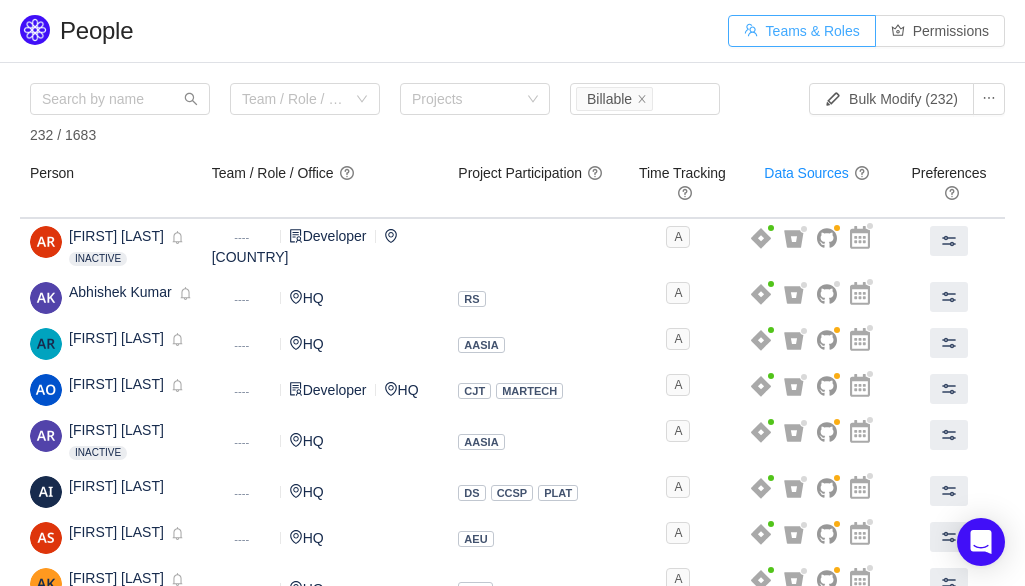 click on "Teams & Roles" at bounding box center [802, 31] 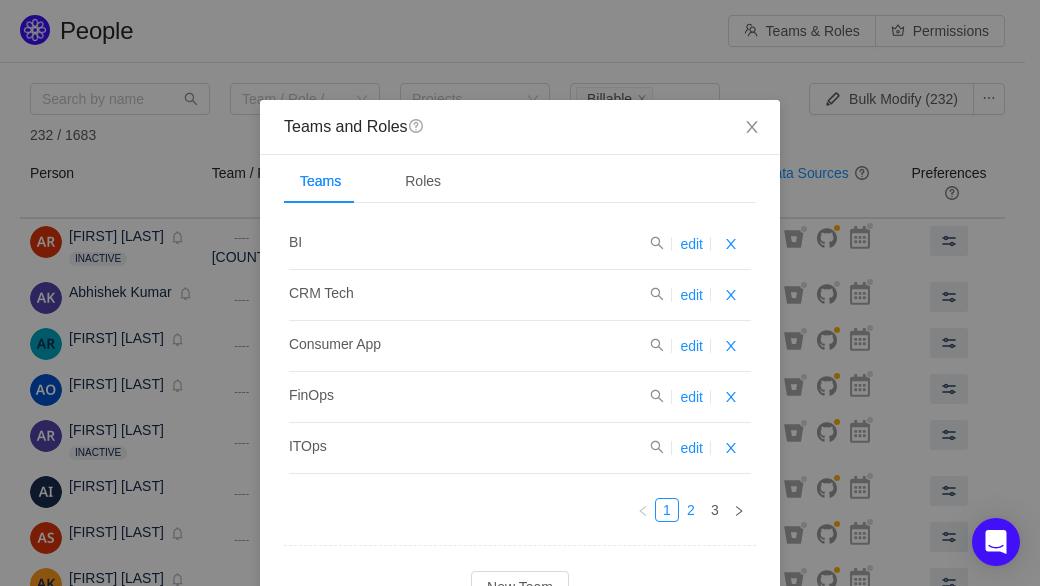 click on "2" at bounding box center [691, 510] 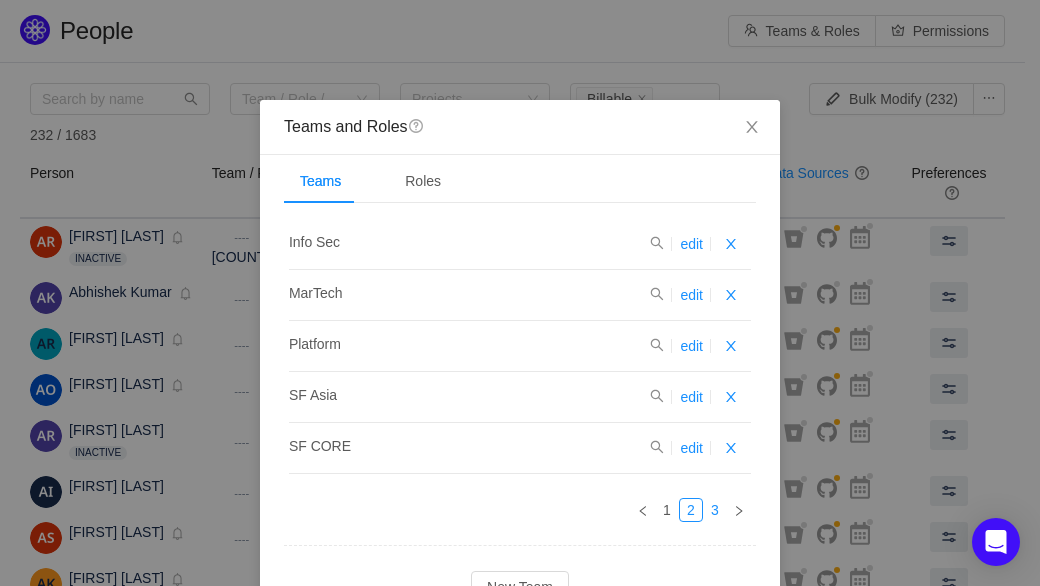 click on "3" at bounding box center (715, 510) 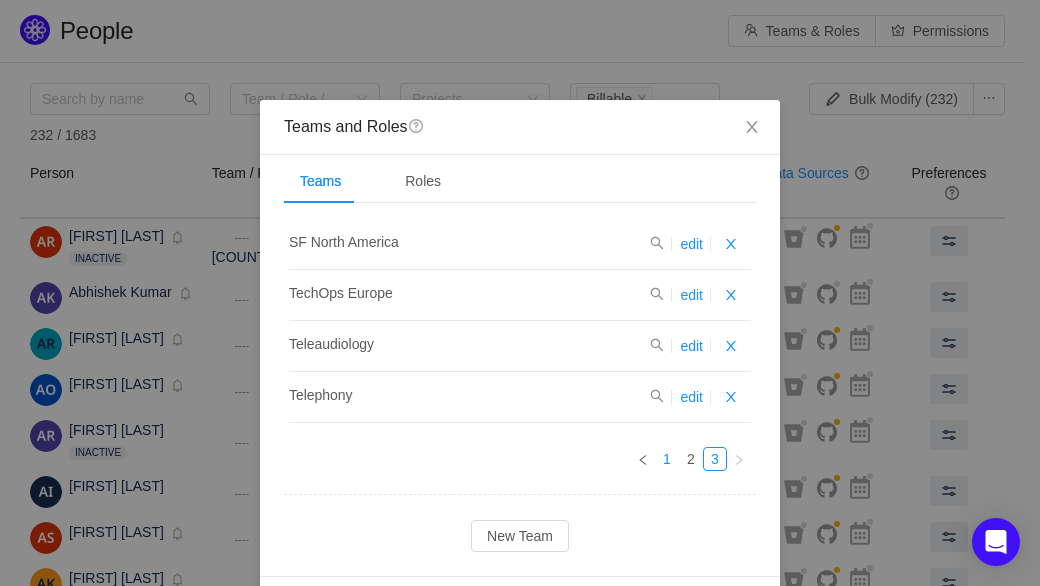 click on "1" at bounding box center [667, 459] 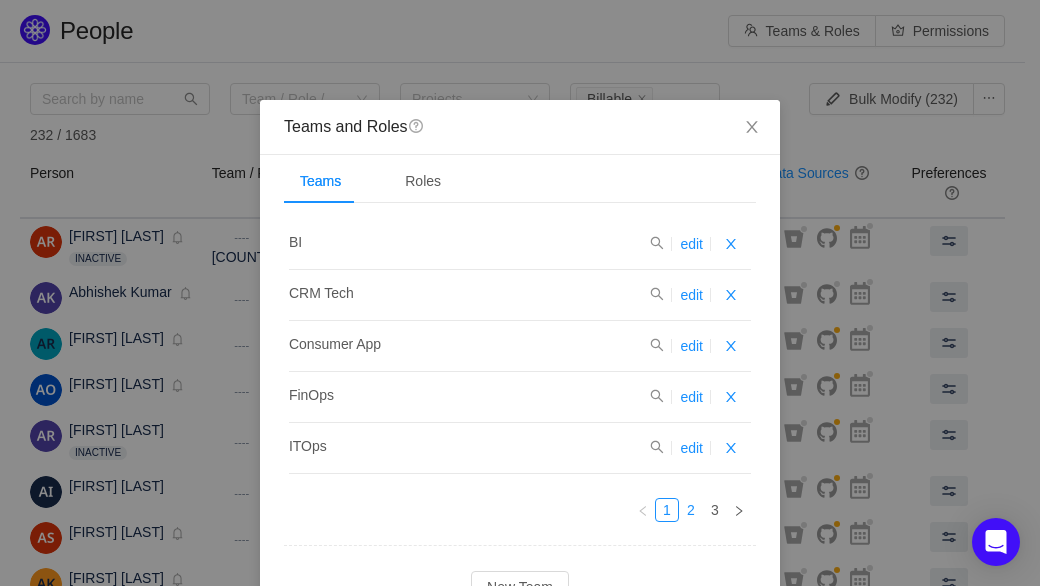click on "2" at bounding box center (691, 510) 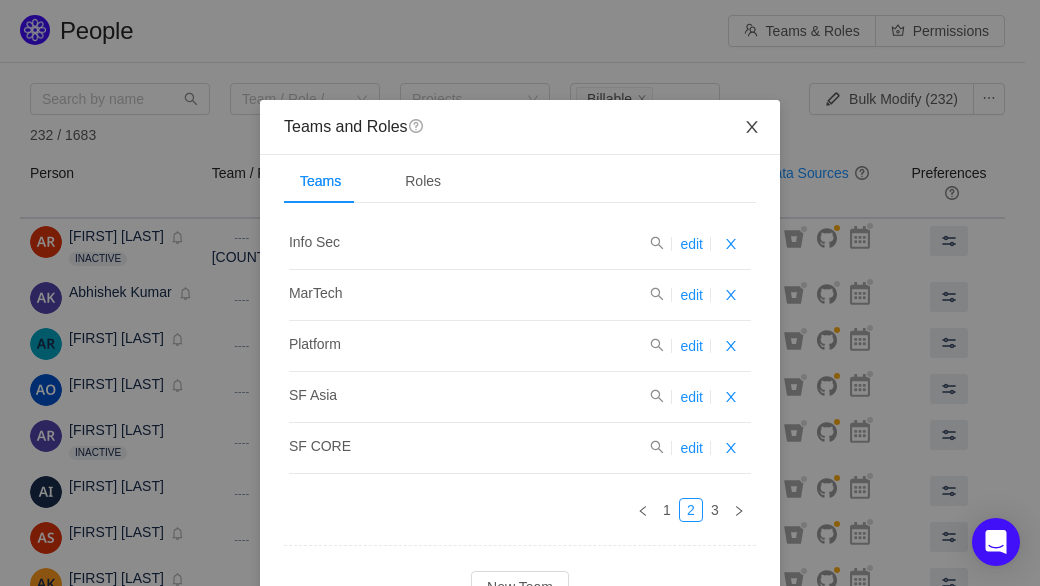 click 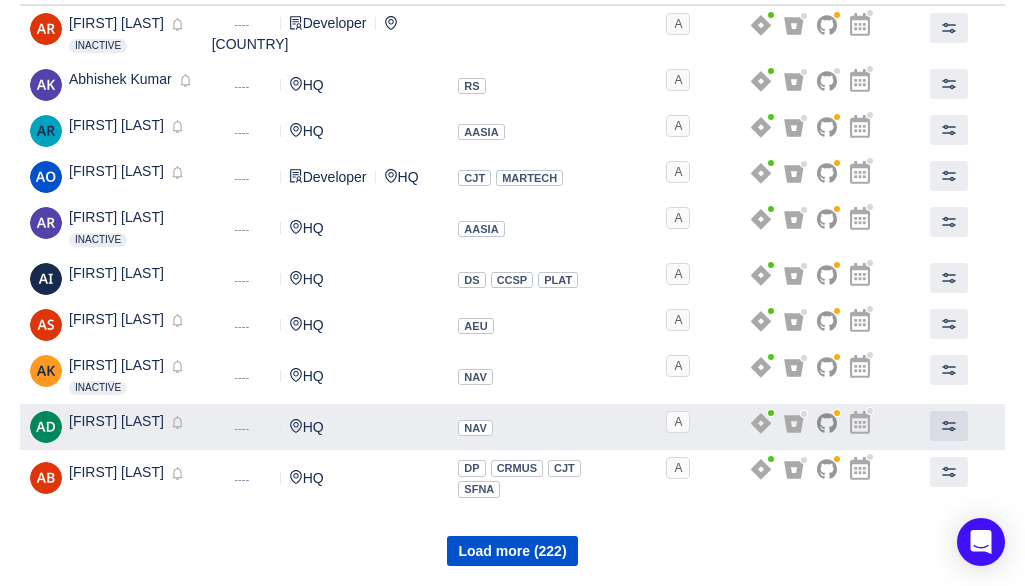 scroll, scrollTop: 223, scrollLeft: 0, axis: vertical 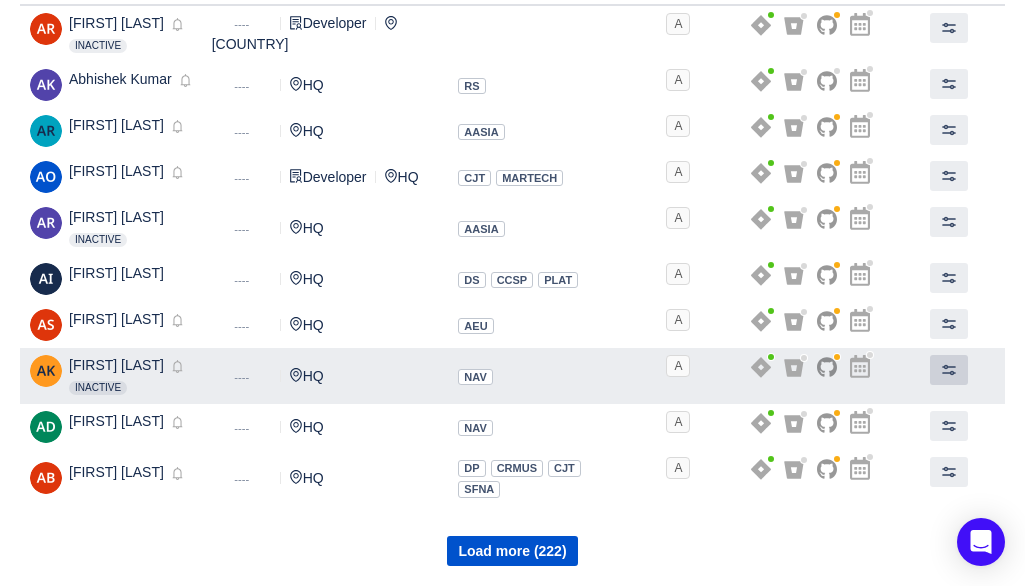 click at bounding box center (949, 370) 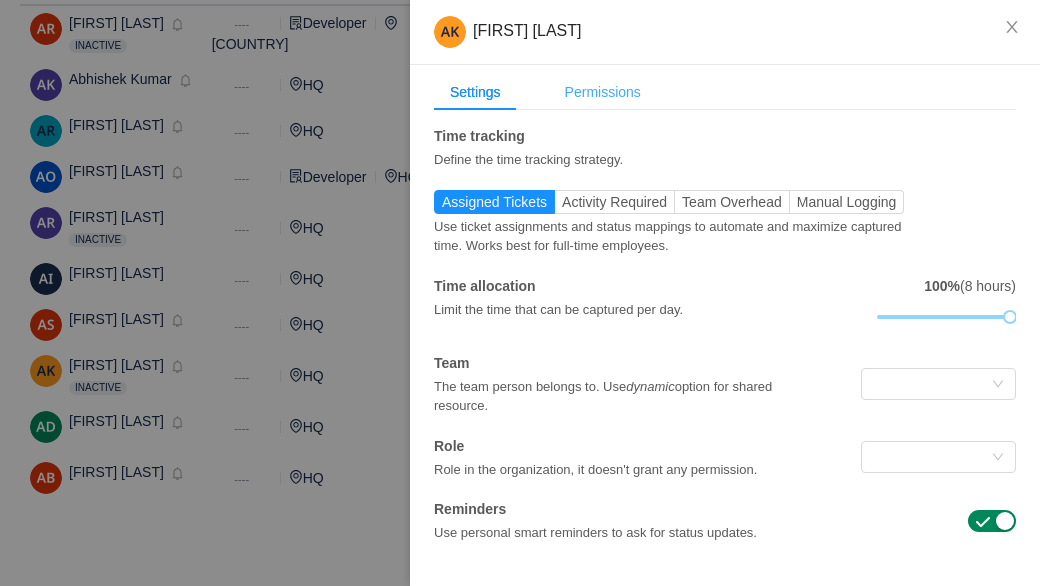 click on "Permissions" at bounding box center [603, 92] 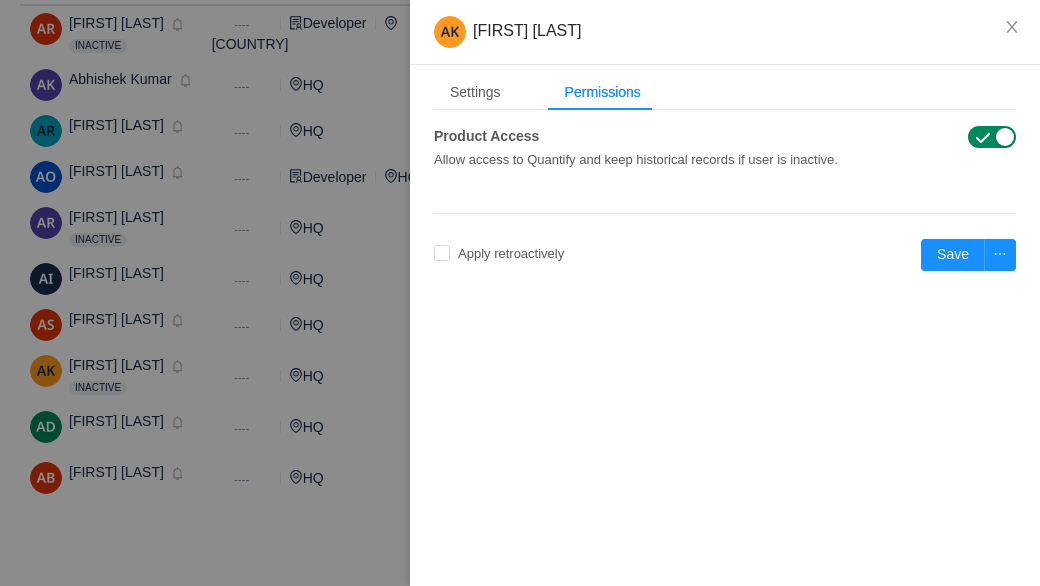 click at bounding box center [983, 137] 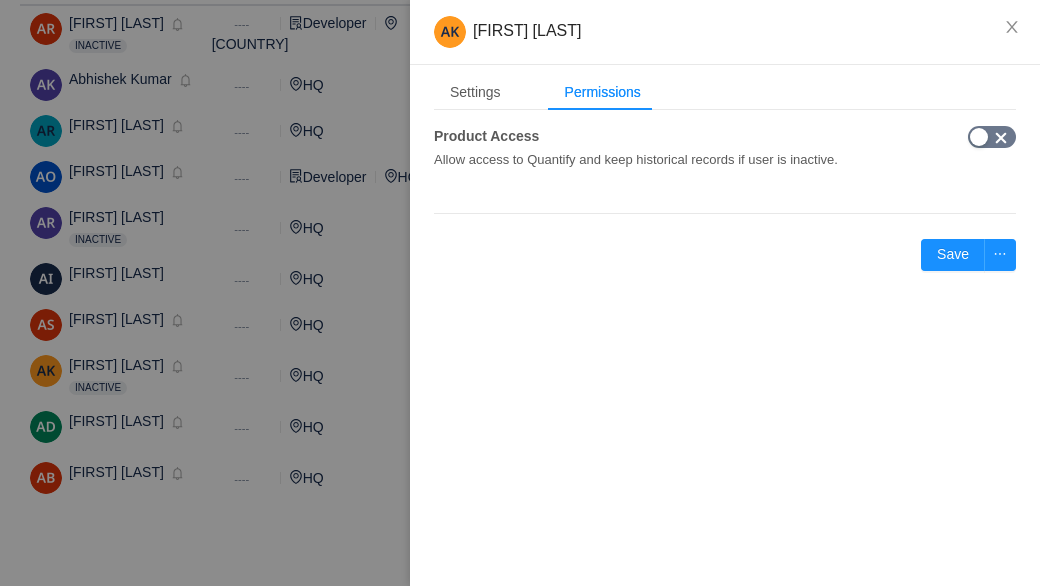 click on "Settings Permissions Time tracking  Define the time tracking strategy.   Assigned Tickets   Activity Required   Team Overhead   Manual Logging   Use ticket assignments and status mappings to automate and maximize captured time. Works best for full-time employees.   User activity is required on top of ticket assignments for moderate time capturing. Works best for partially involved employees.   When there are no assignments, time will spread over the tickets that the whole team were working on. Works best for managers.   Capture only manually logged time. Works best for contractors.   NAV   100%   Manage  Time allocation  Limit the time that can be captured per day.  100%  (8 hours)  Team  The team person belongs to. Use  dynamic  option for shared resource.    Role  Role in the organization, it doesn't grant any permission.    Reminders  Use personal smart reminders to ask for status updates.  Product Access  Allow access to Quantify and keep historical records if user is inactive.   Apply retroactively" at bounding box center [725, 190] 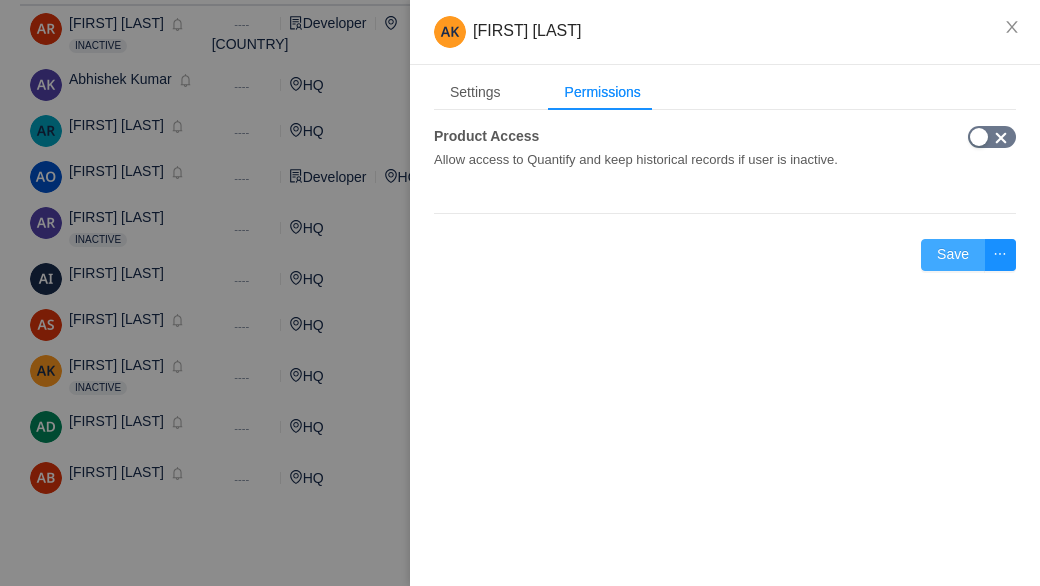 click on "Save" at bounding box center [953, 255] 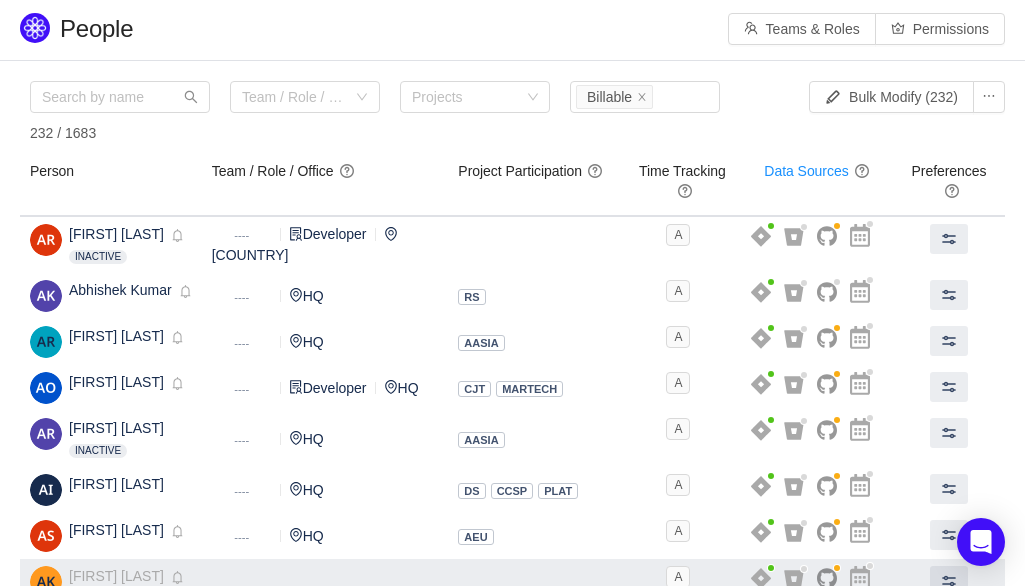 scroll, scrollTop: 0, scrollLeft: 0, axis: both 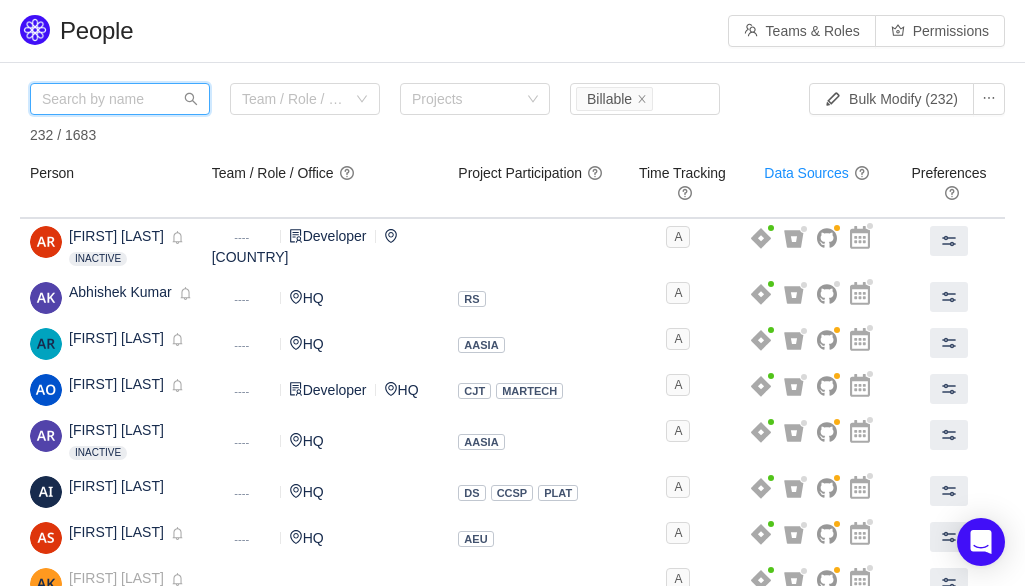 click at bounding box center [120, 99] 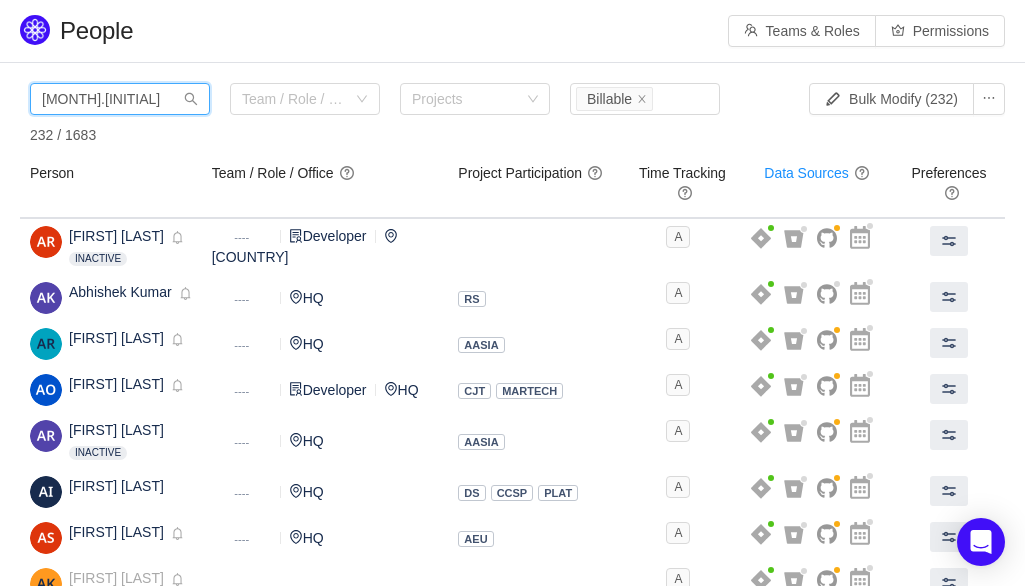 click on "jan.w" at bounding box center (120, 99) 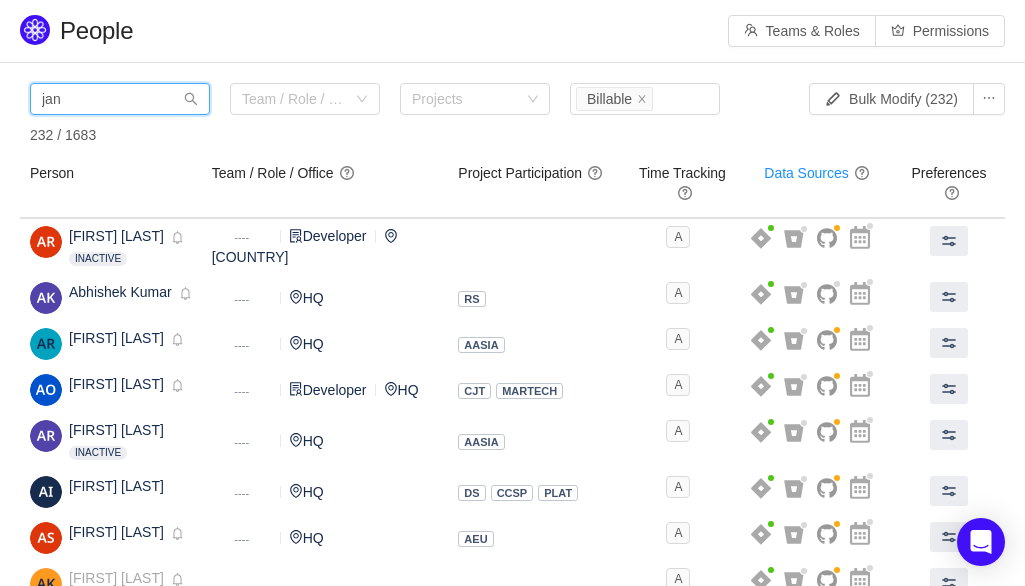 type on "jan" 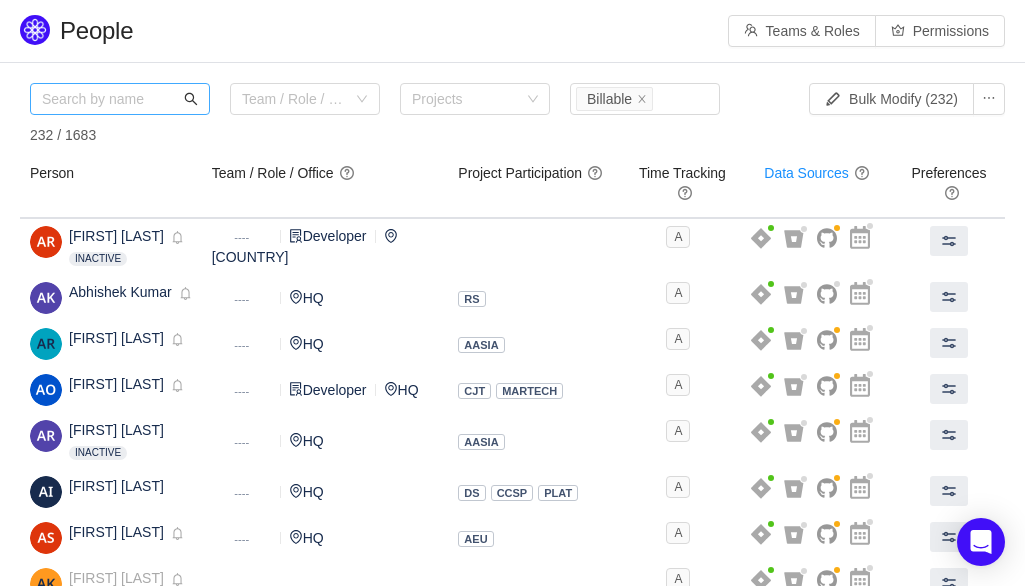 click 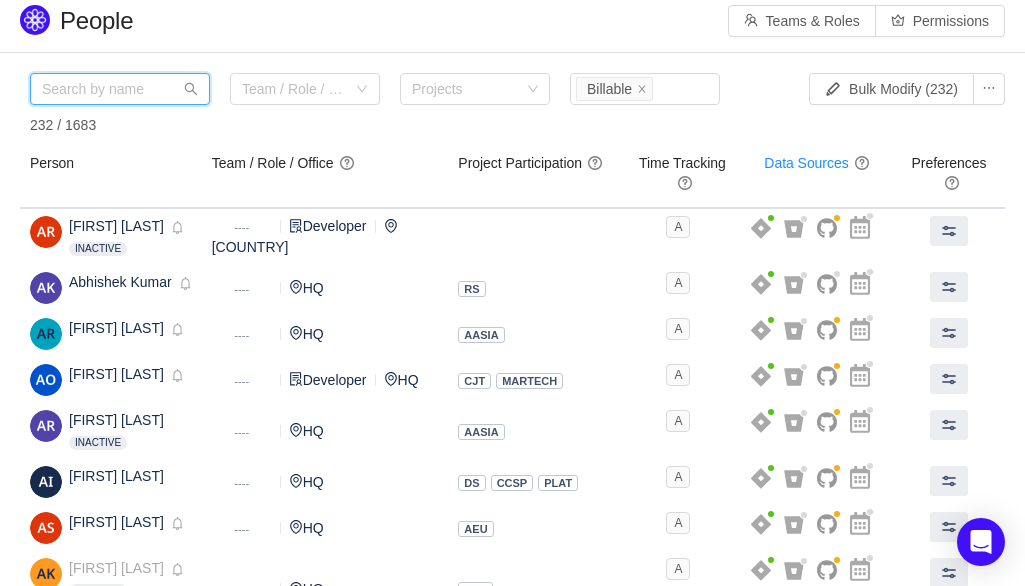 scroll, scrollTop: 0, scrollLeft: 0, axis: both 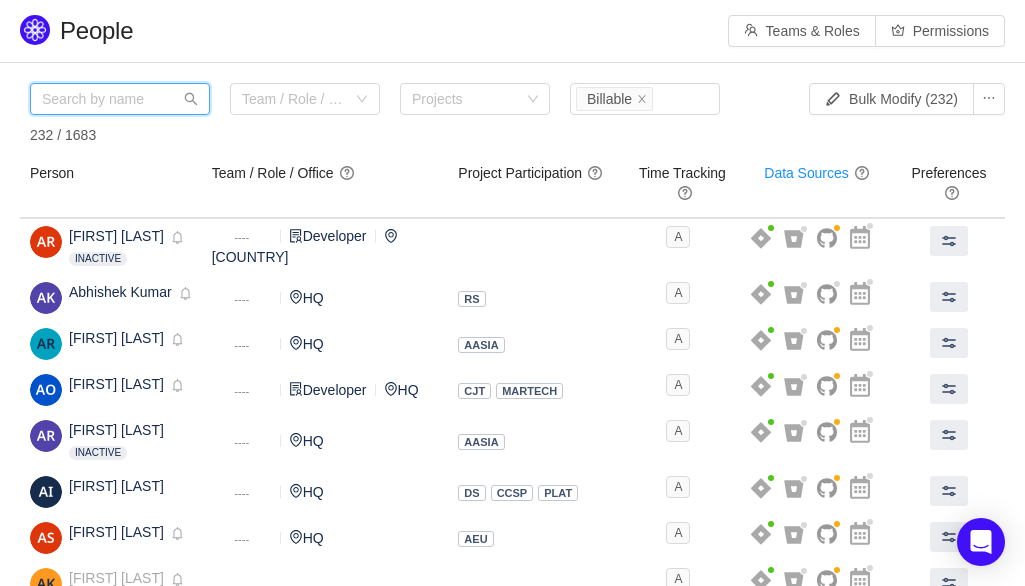 click at bounding box center (120, 99) 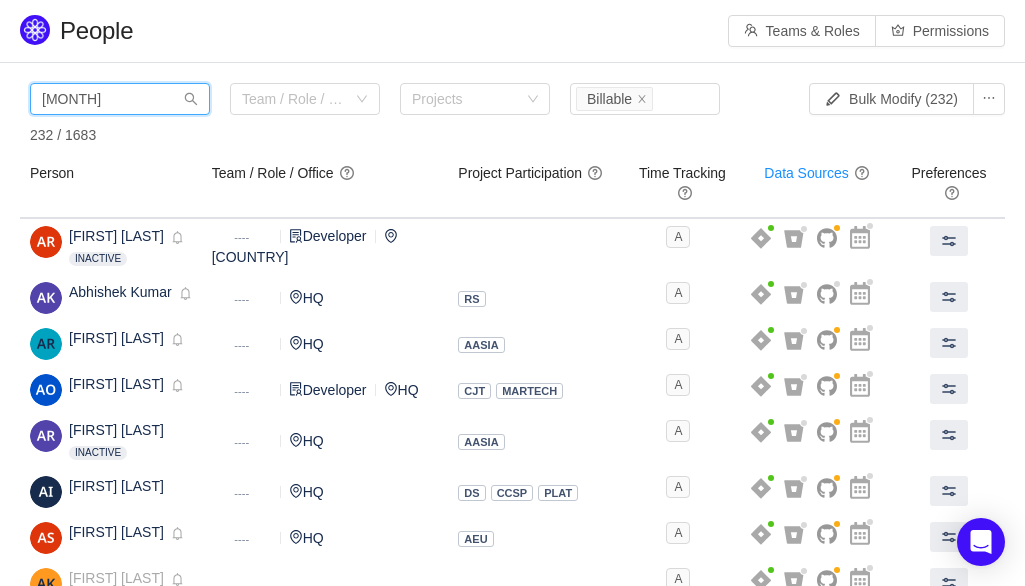 type on "Jan" 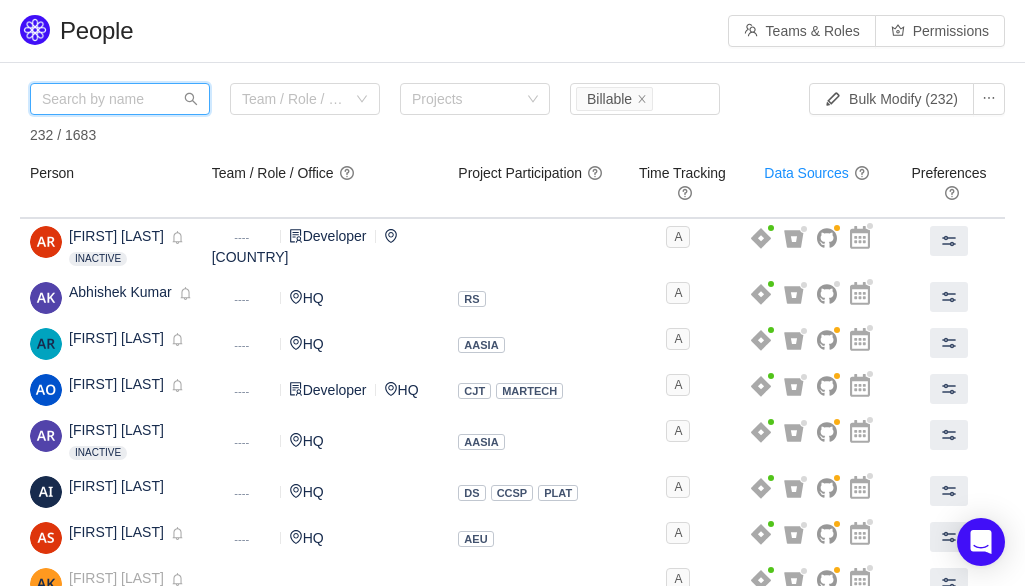 type 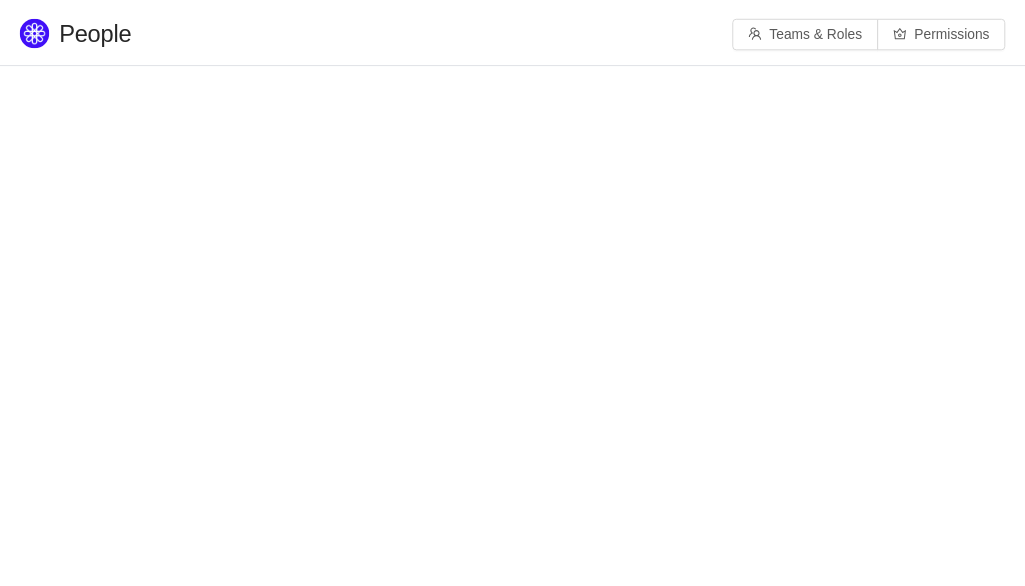 scroll, scrollTop: 0, scrollLeft: 0, axis: both 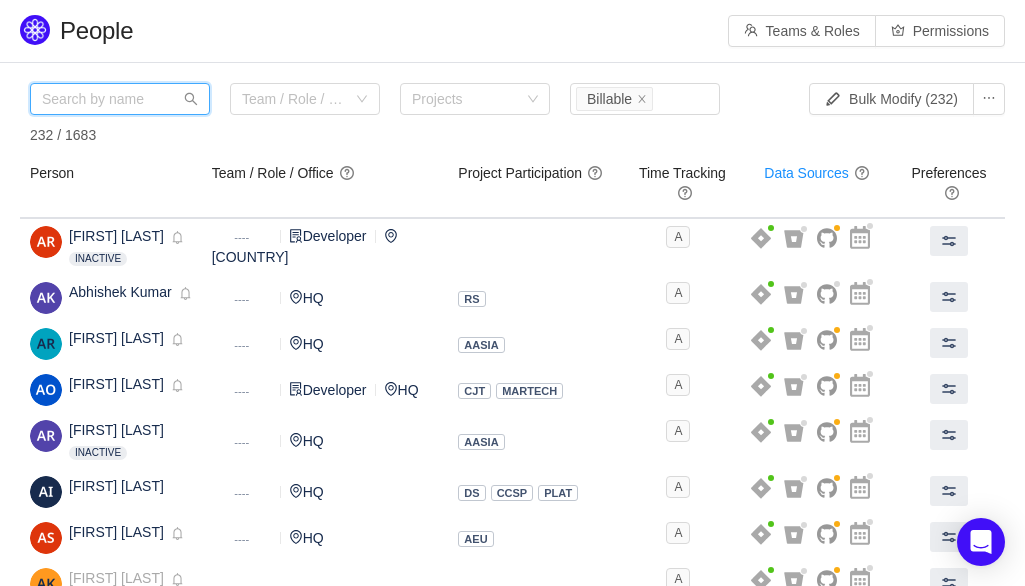 click at bounding box center (120, 99) 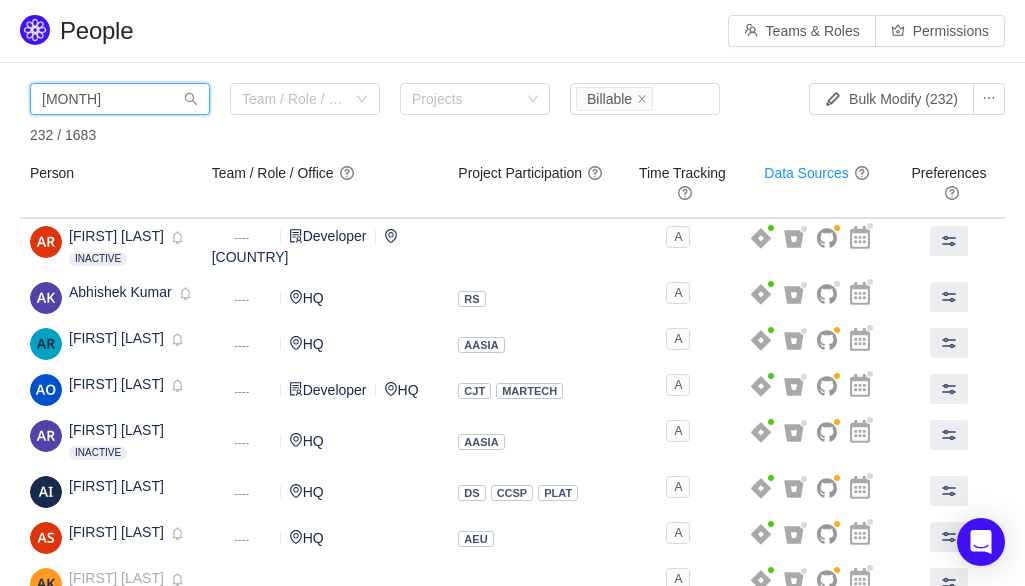 type on "Jan" 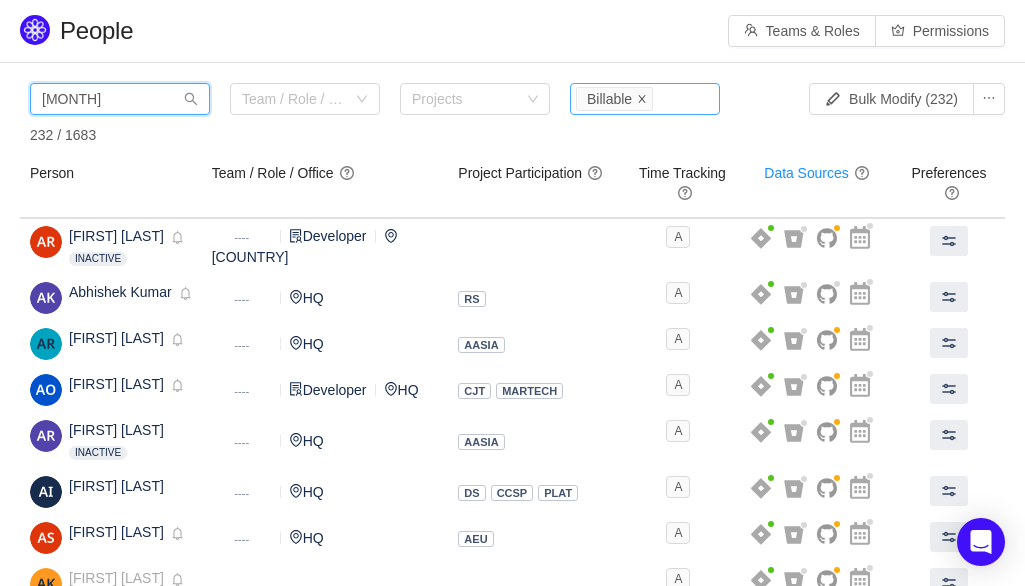 click 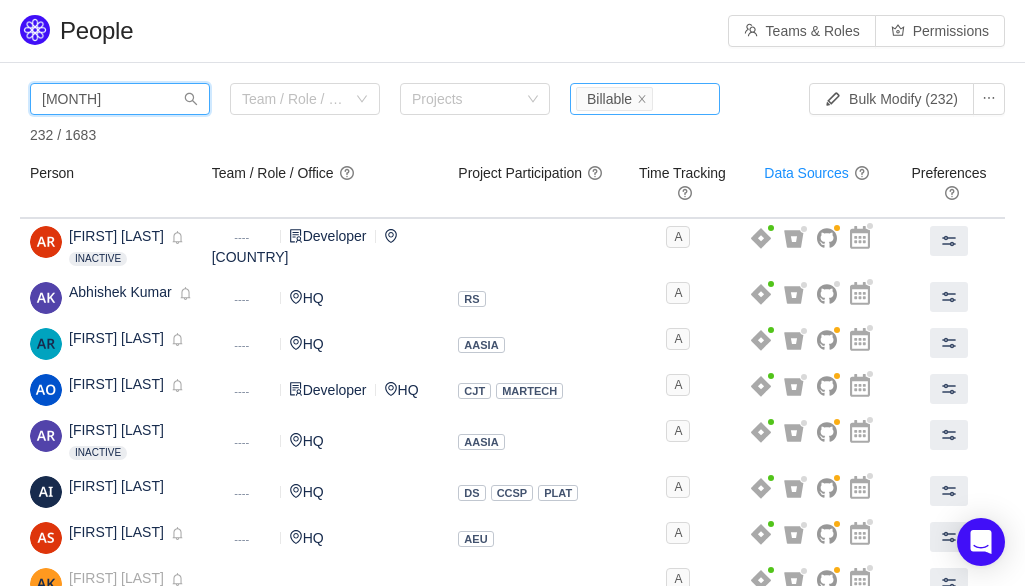 click on "Billable" at bounding box center [614, 99] 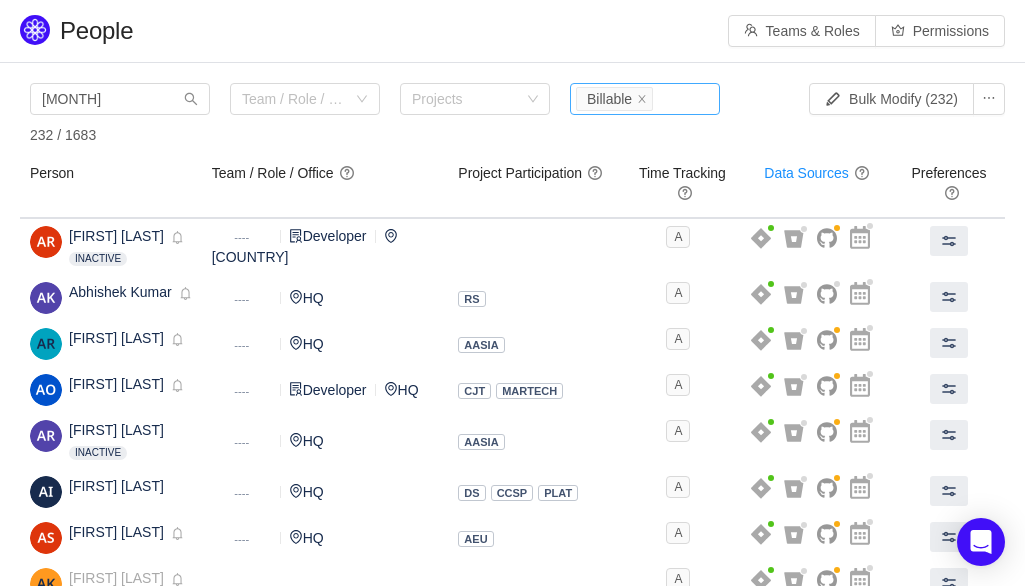 type 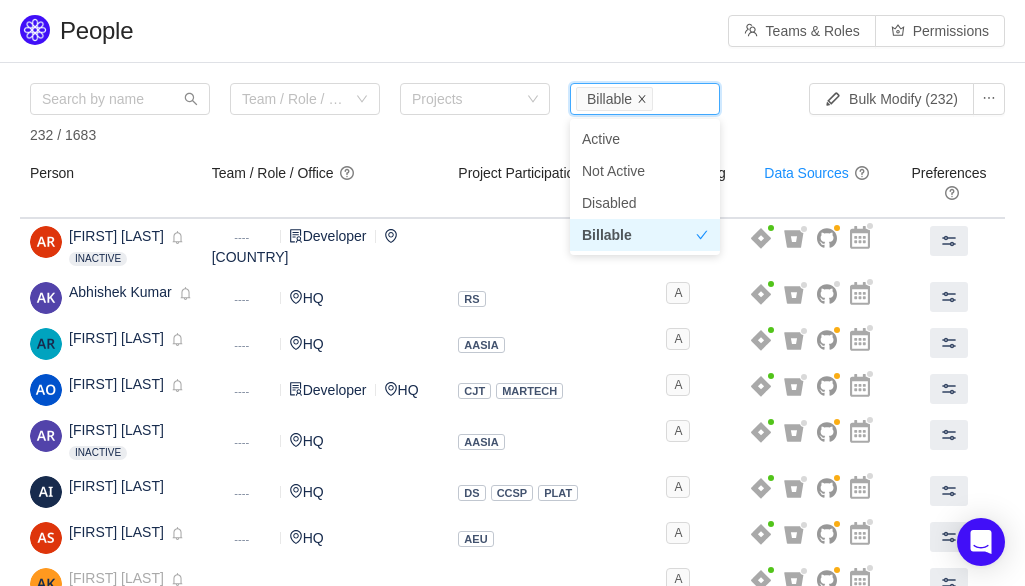 click 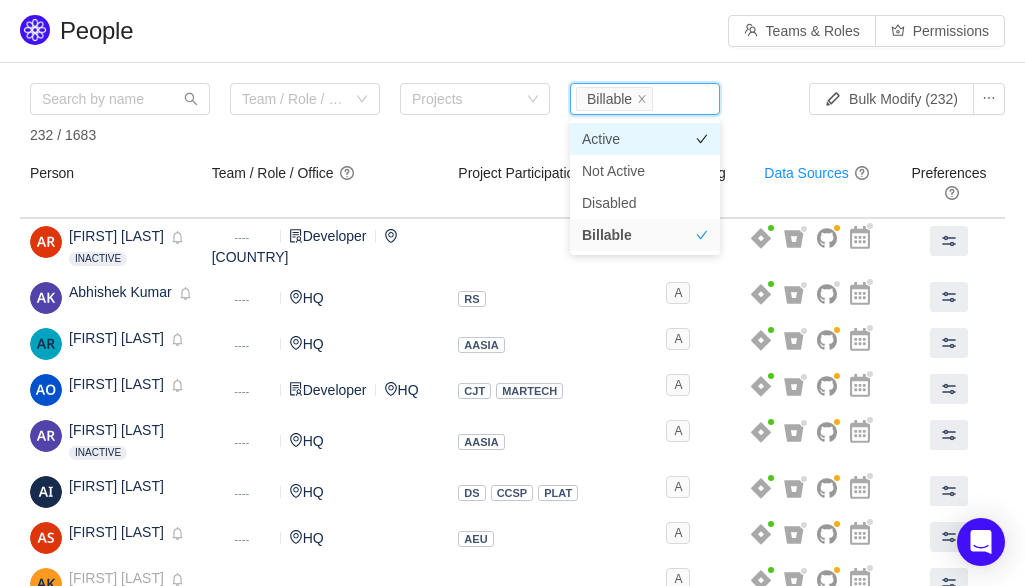 click on "Active" at bounding box center (645, 139) 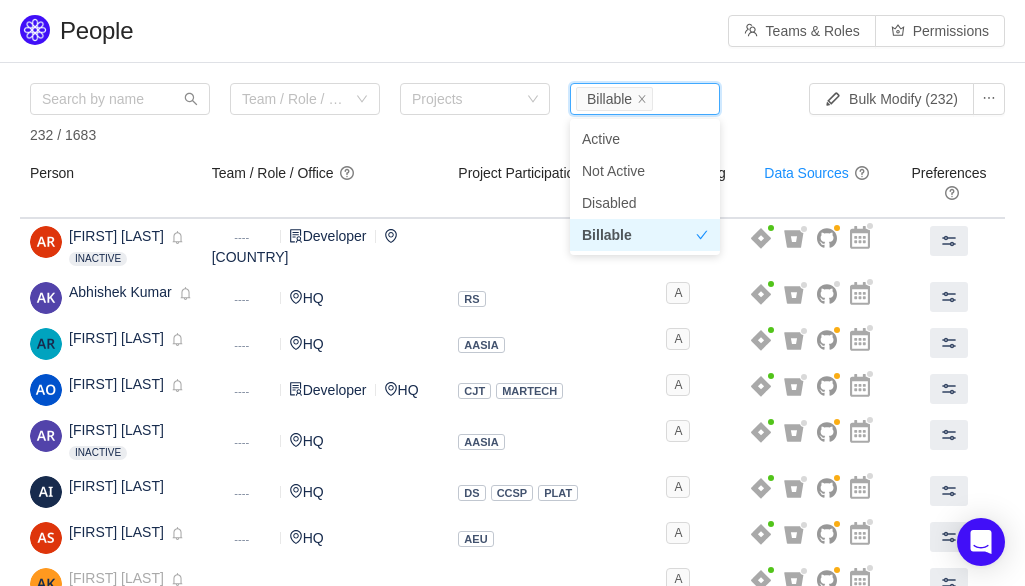 click on "Billable" at bounding box center (607, 235) 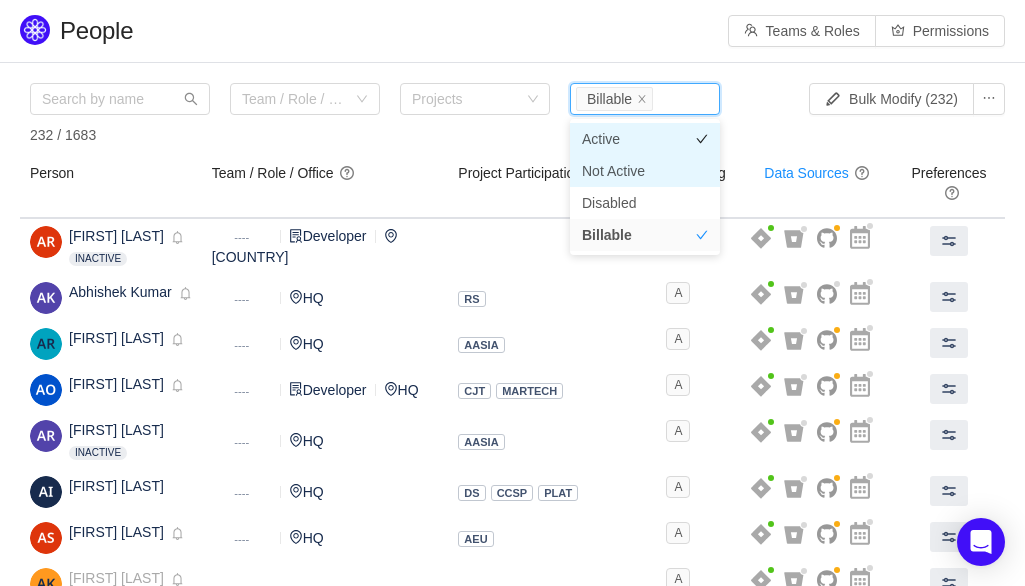 click on "Active" at bounding box center (645, 139) 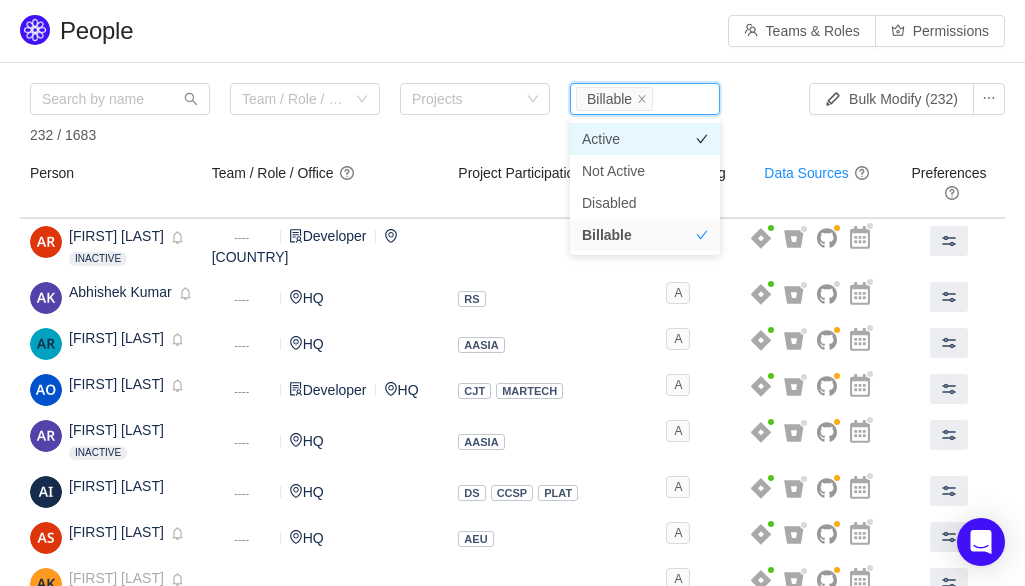 click on "Active" at bounding box center (645, 139) 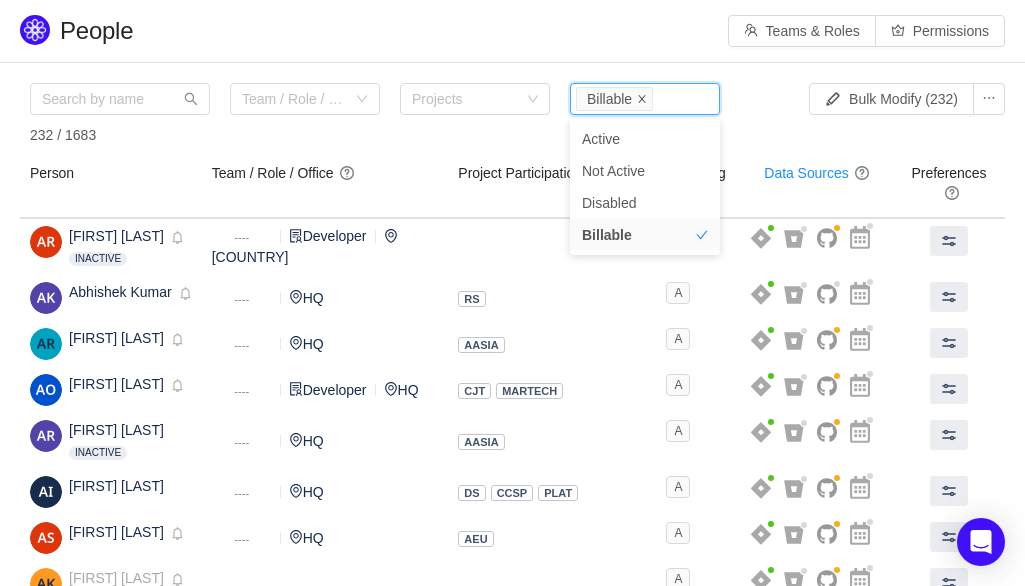 click 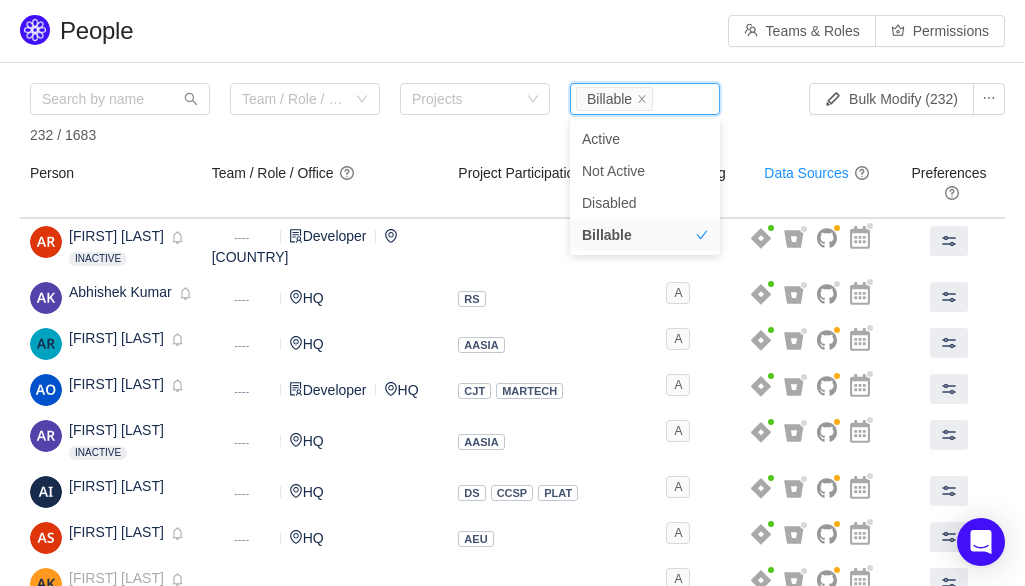 click on "Status  Billable" at bounding box center (642, 99) 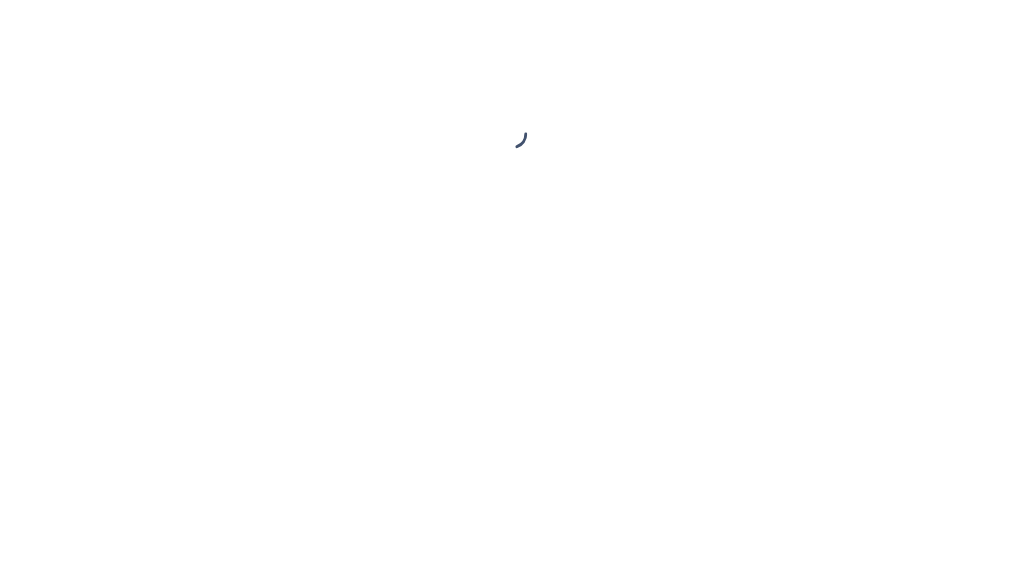 scroll, scrollTop: 0, scrollLeft: 0, axis: both 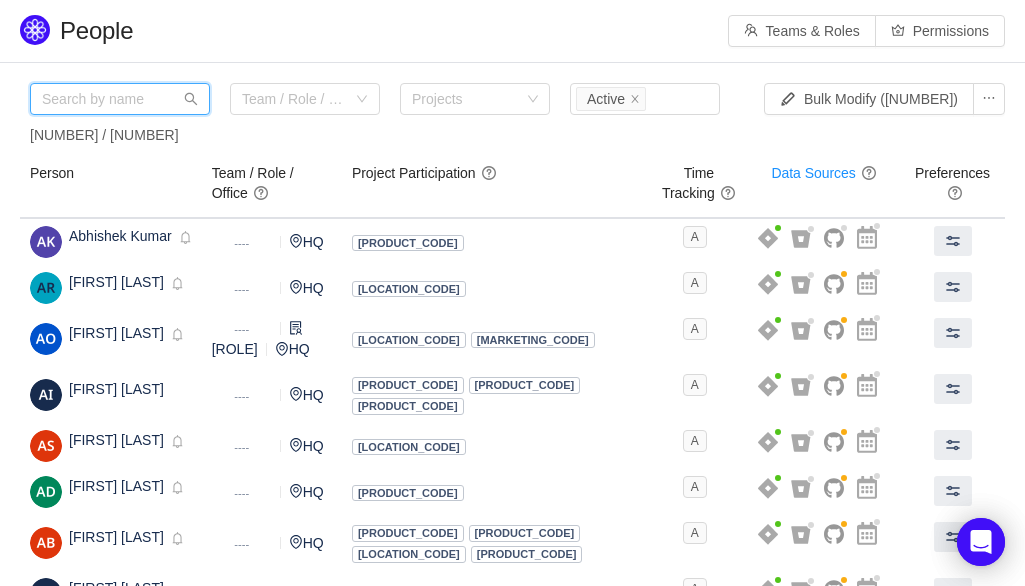 click at bounding box center (120, 99) 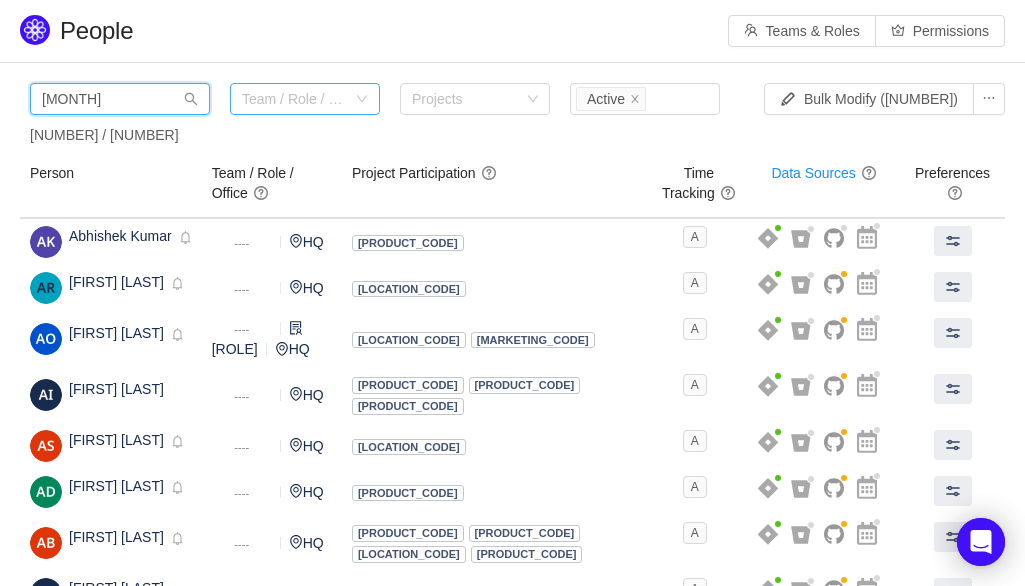 type on "jan" 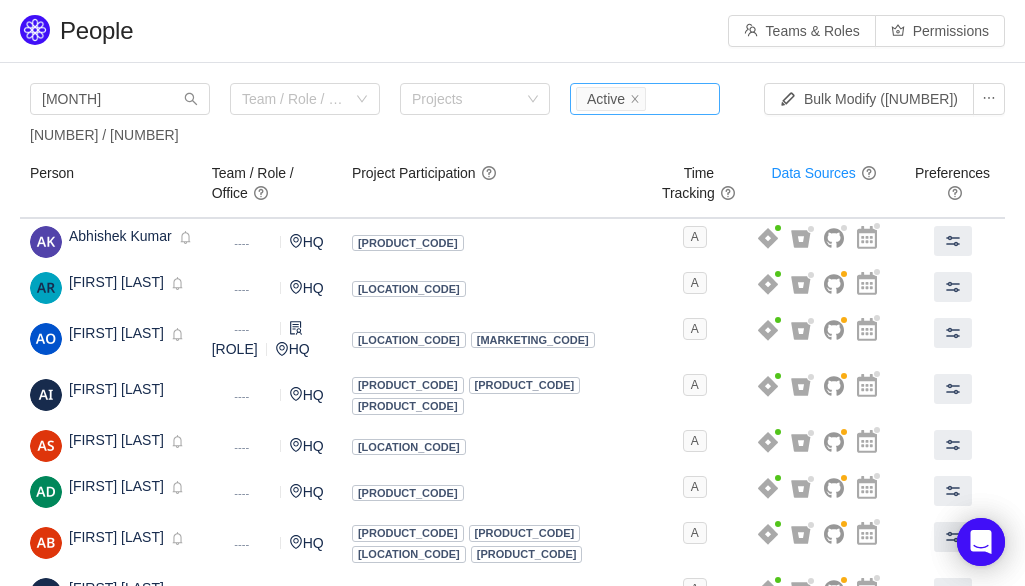 type 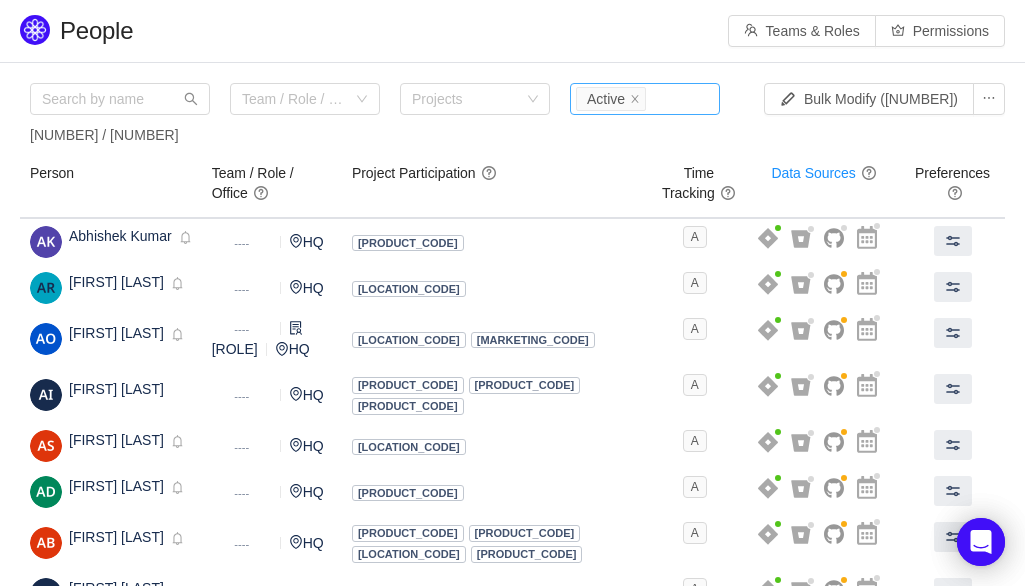 click on "Status  Active" at bounding box center (642, 99) 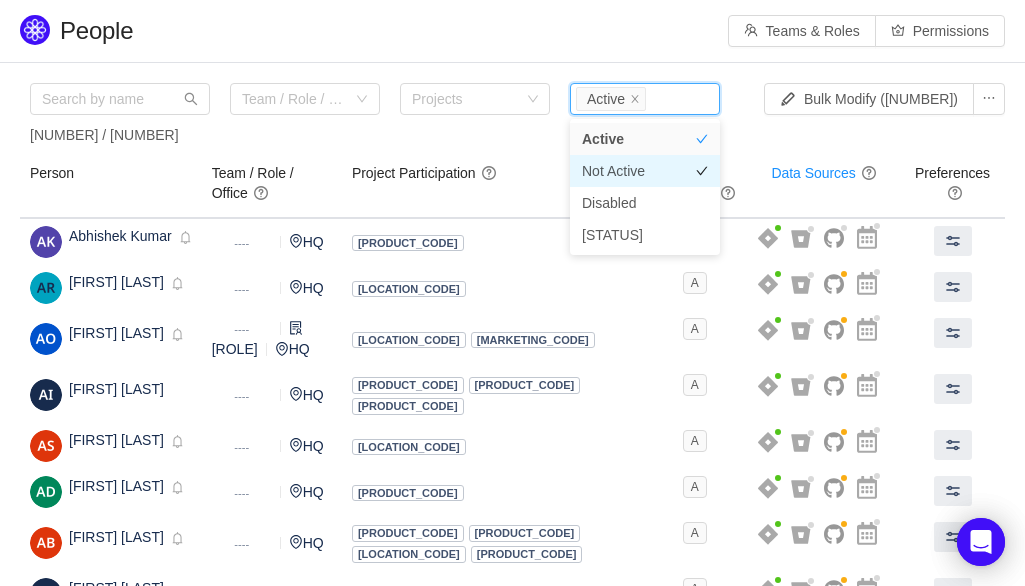 click on "Not Active" at bounding box center [613, 171] 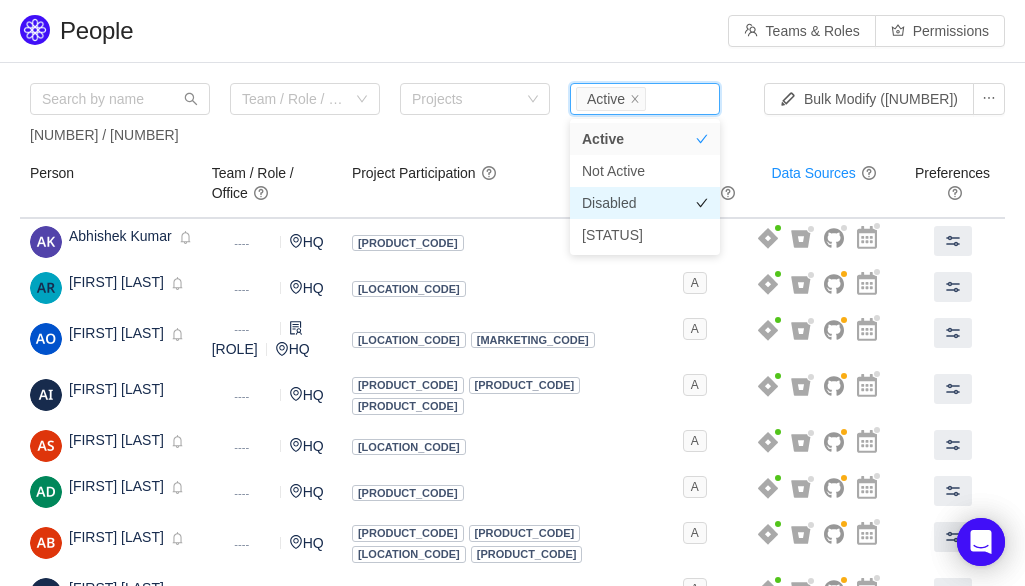 click 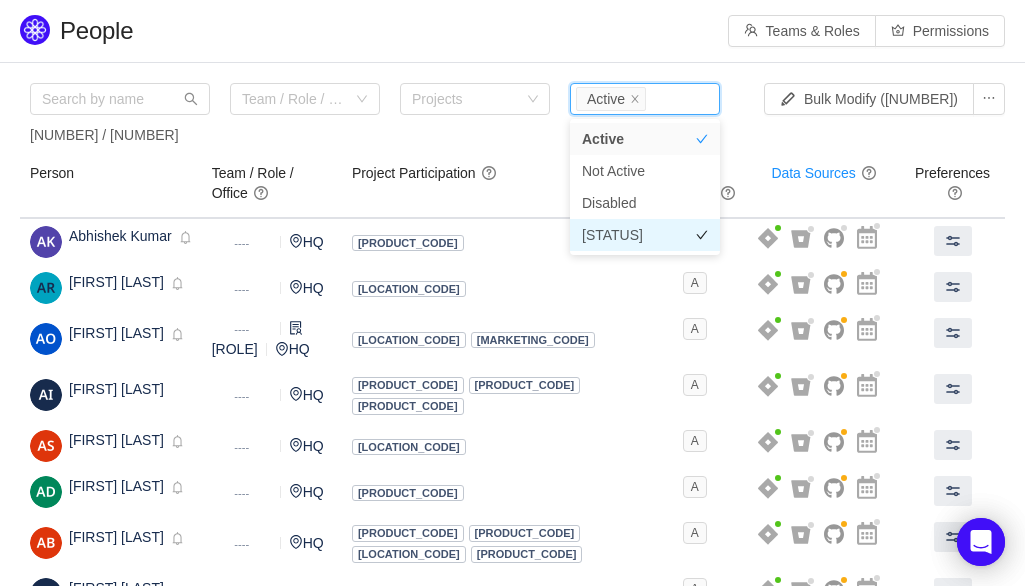 click on "Billable" at bounding box center (645, 235) 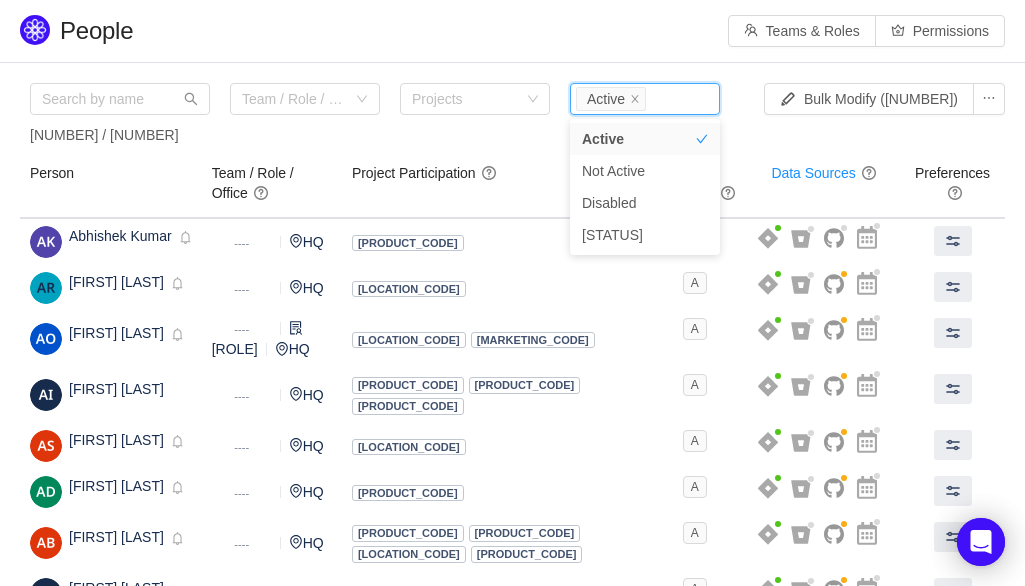 click on "Team / Role / Office   Projects   Status  Active     217 / 1683" at bounding box center [395, 114] 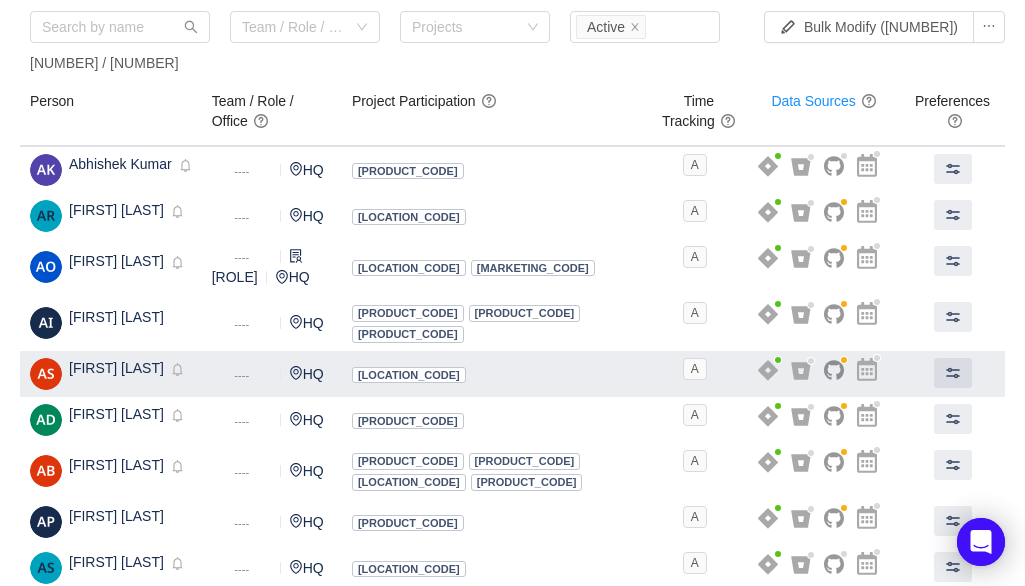scroll, scrollTop: 193, scrollLeft: 0, axis: vertical 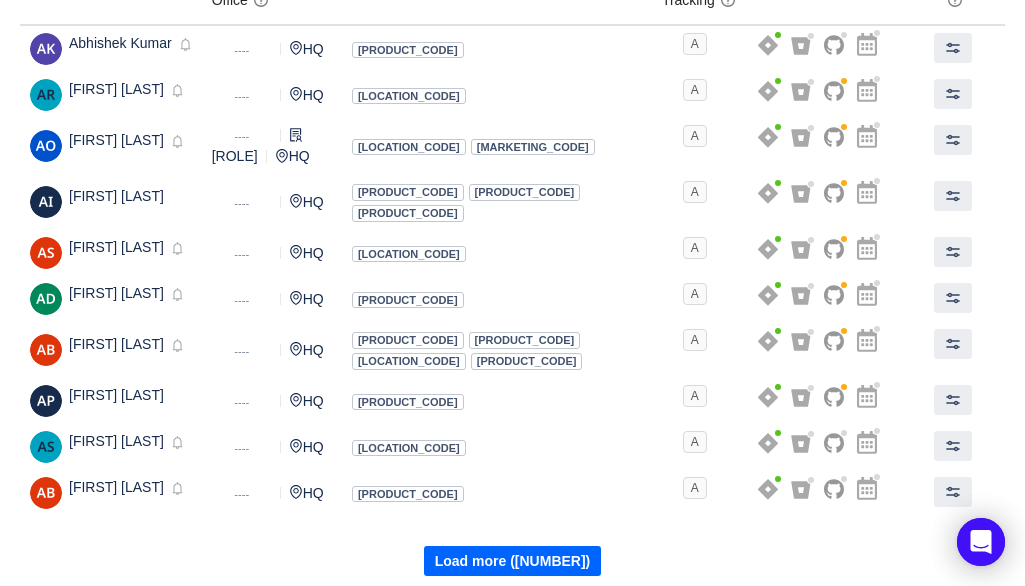 click on "Load more (207)" at bounding box center [513, 561] 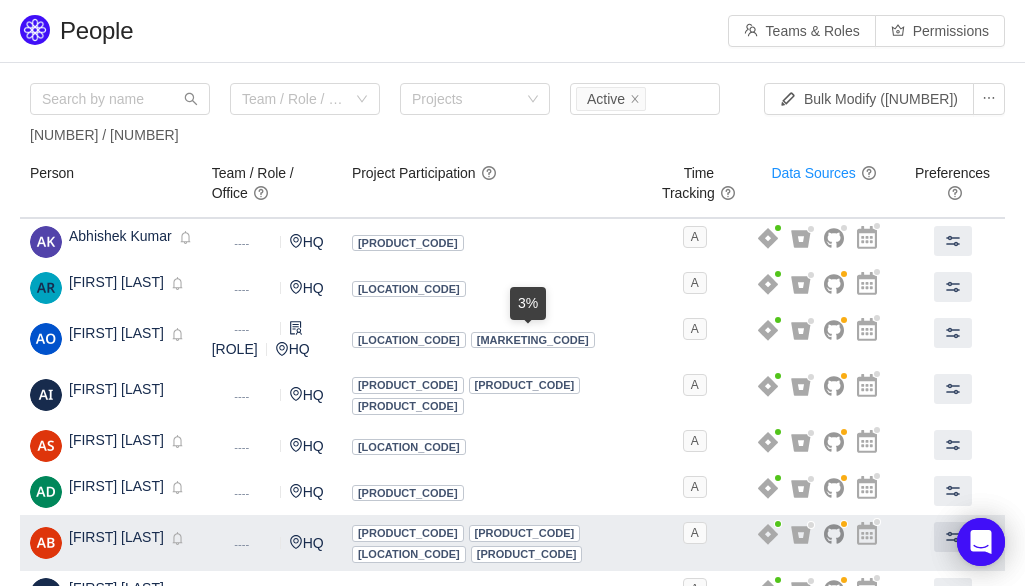 scroll, scrollTop: 193, scrollLeft: 0, axis: vertical 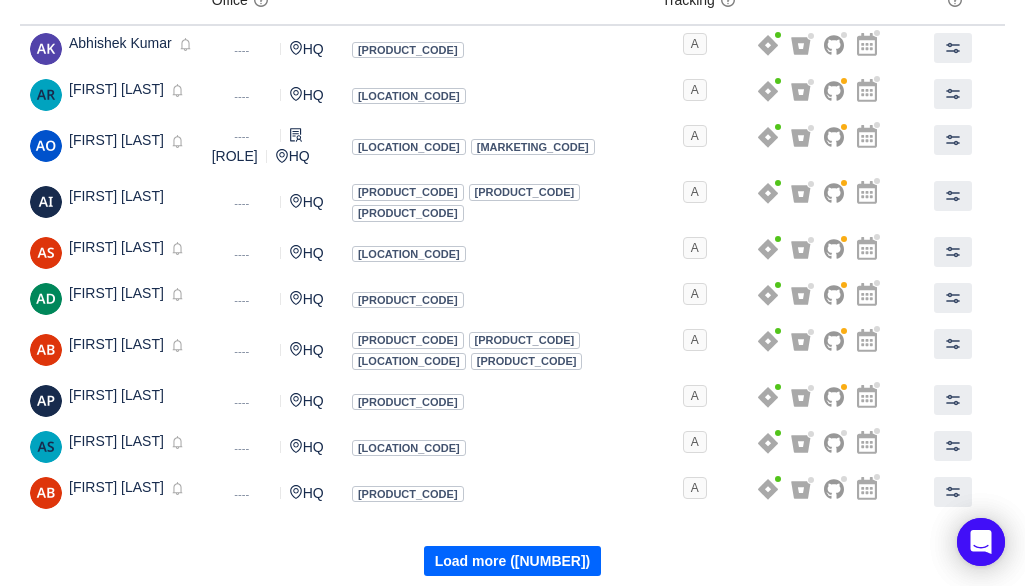 click on "Load more (207)" at bounding box center [513, 561] 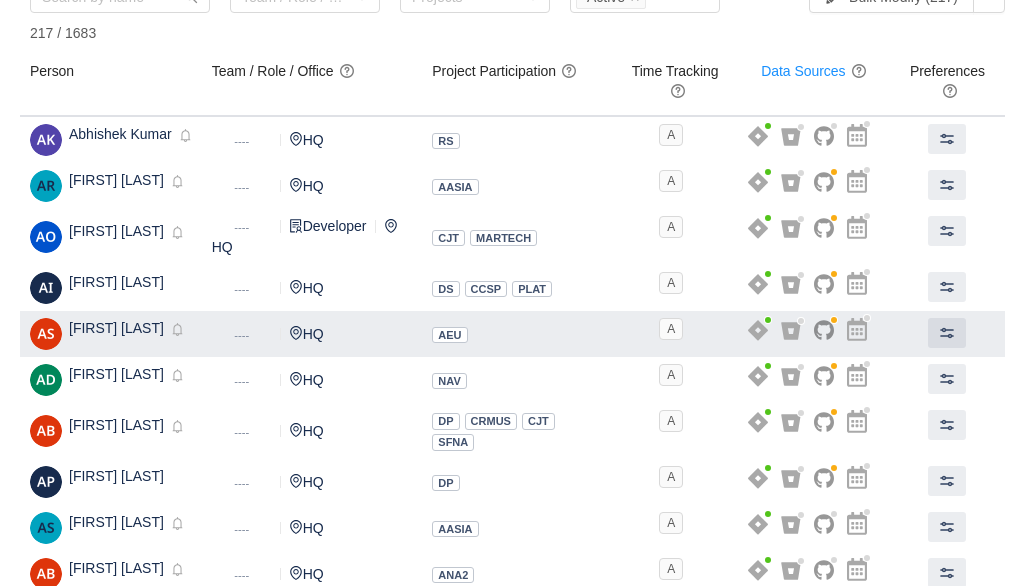 scroll, scrollTop: 193, scrollLeft: 0, axis: vertical 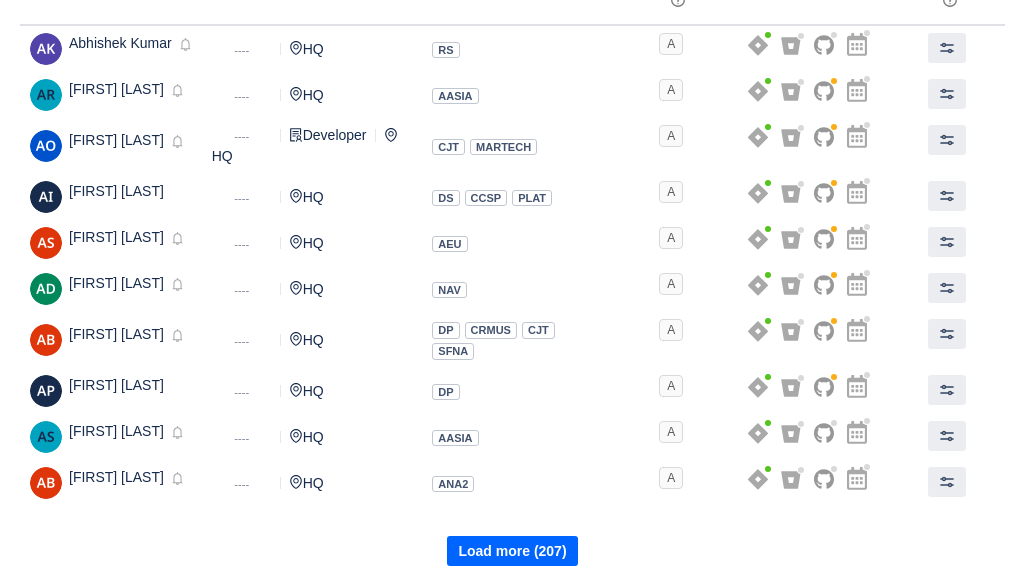 click on "Load more (207)" at bounding box center (512, 551) 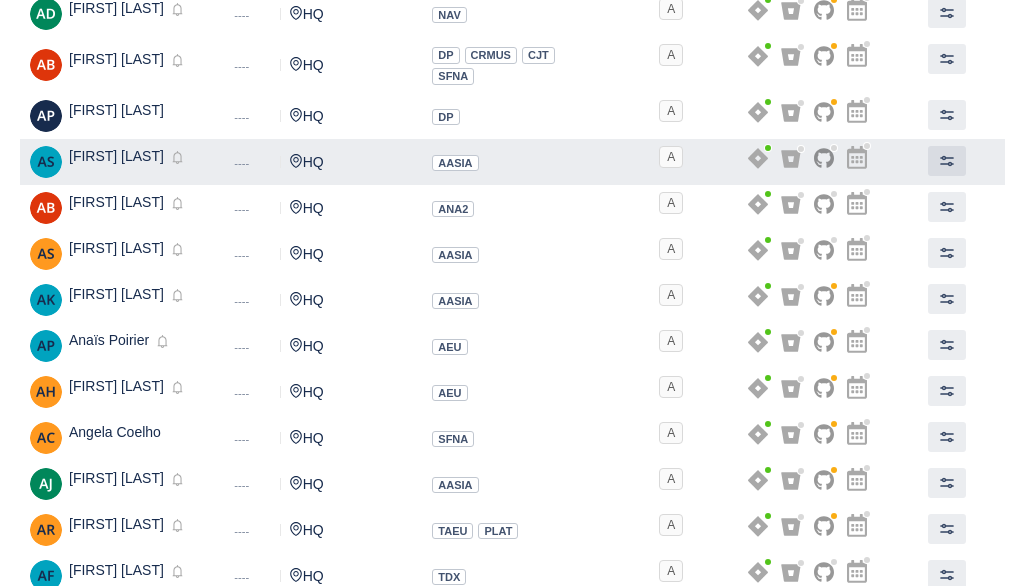scroll, scrollTop: 653, scrollLeft: 0, axis: vertical 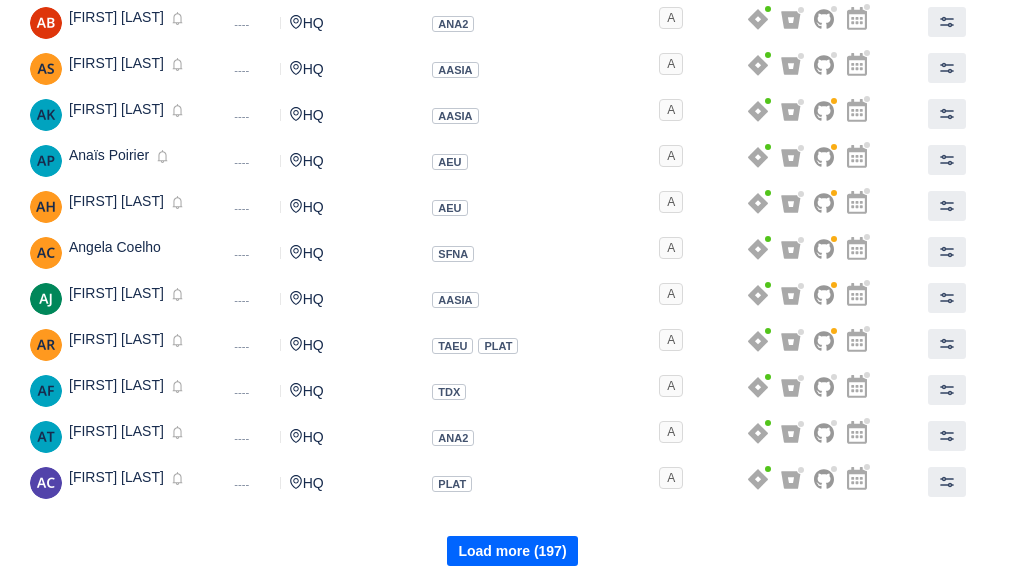 click on "Load more (197)" at bounding box center [512, 551] 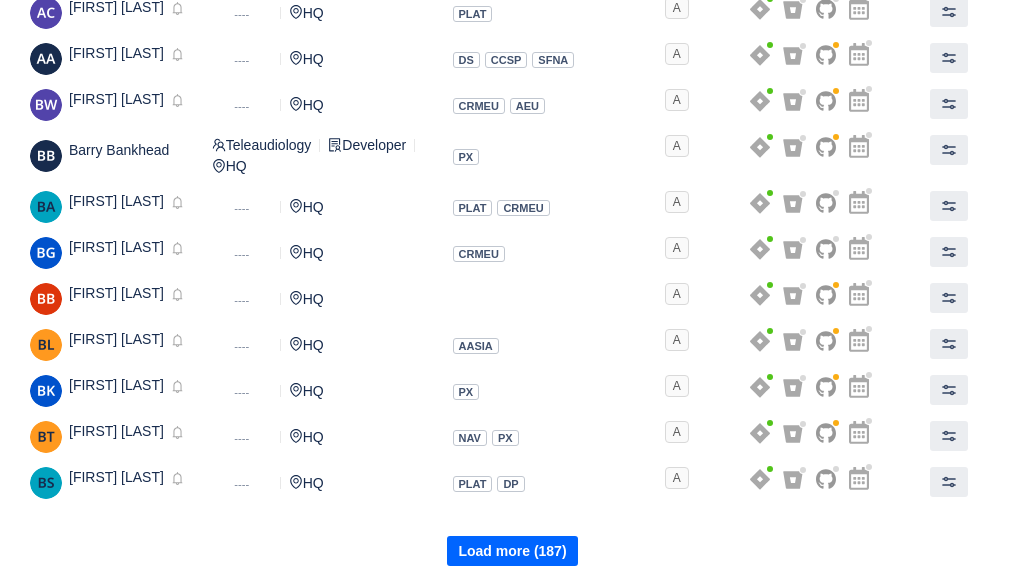 click on "Load more (187)" at bounding box center [512, 551] 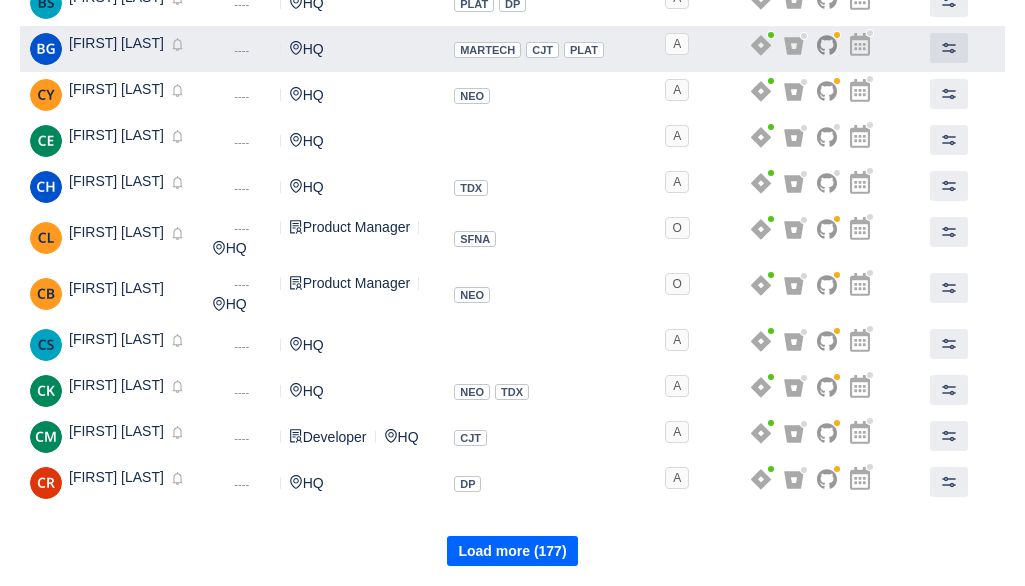 click on "Load more (177)" at bounding box center (512, 551) 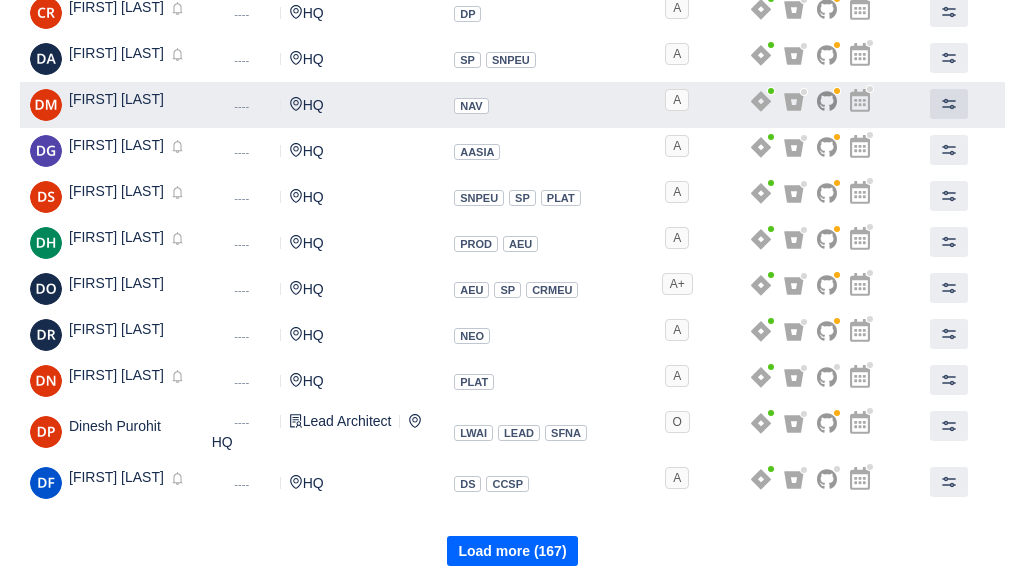 click on "Load more (167)" at bounding box center (512, 551) 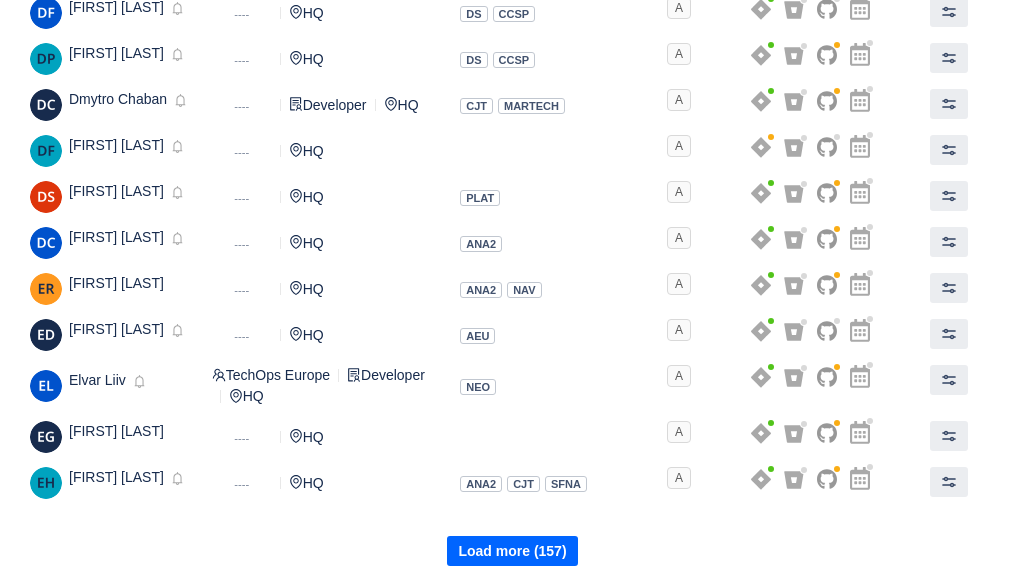 click on "Load more (157)" at bounding box center (512, 551) 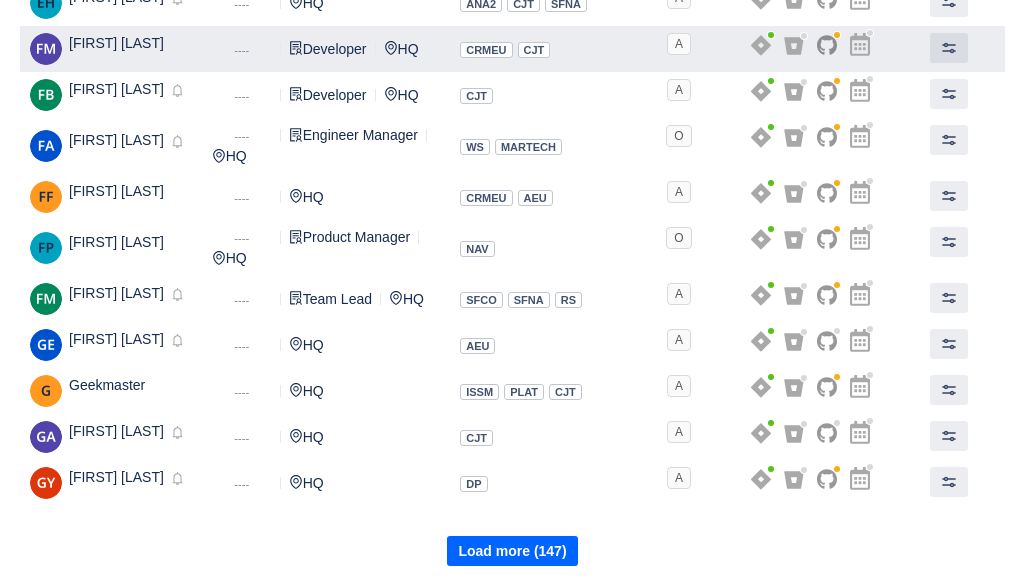 click on "Load more (147)" at bounding box center [512, 551] 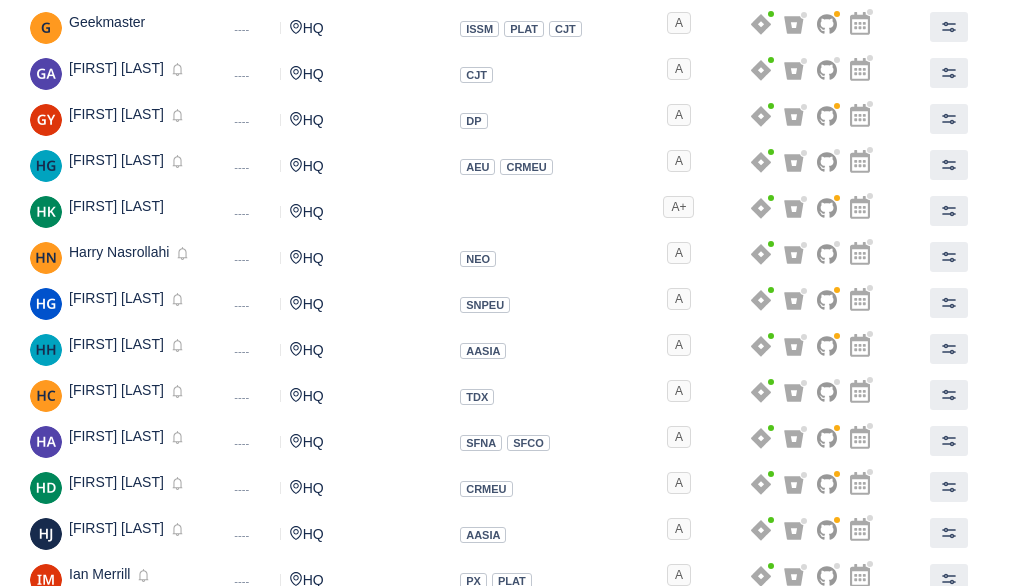 scroll, scrollTop: 3553, scrollLeft: 0, axis: vertical 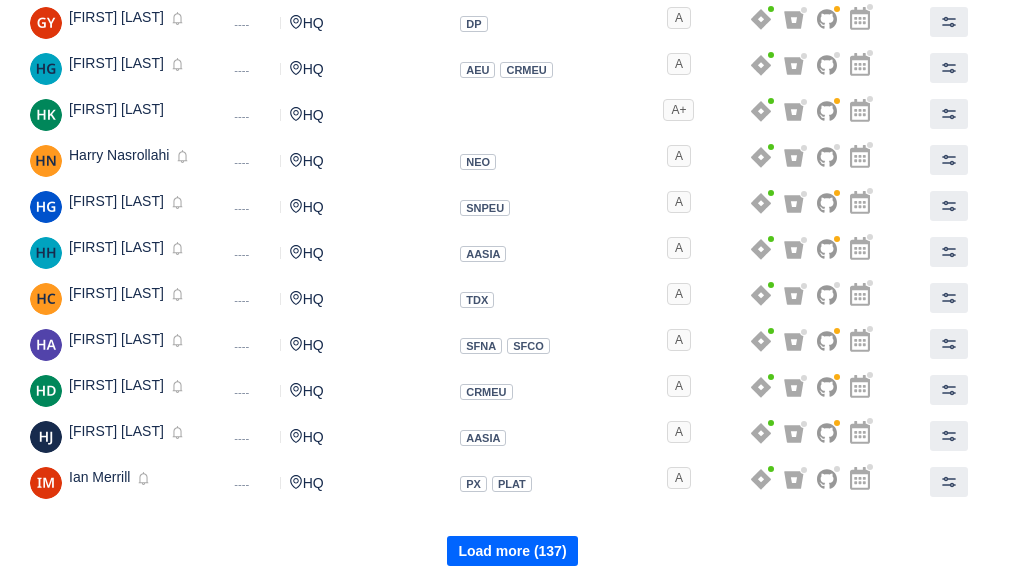 click on "Load more (137)" at bounding box center (512, 551) 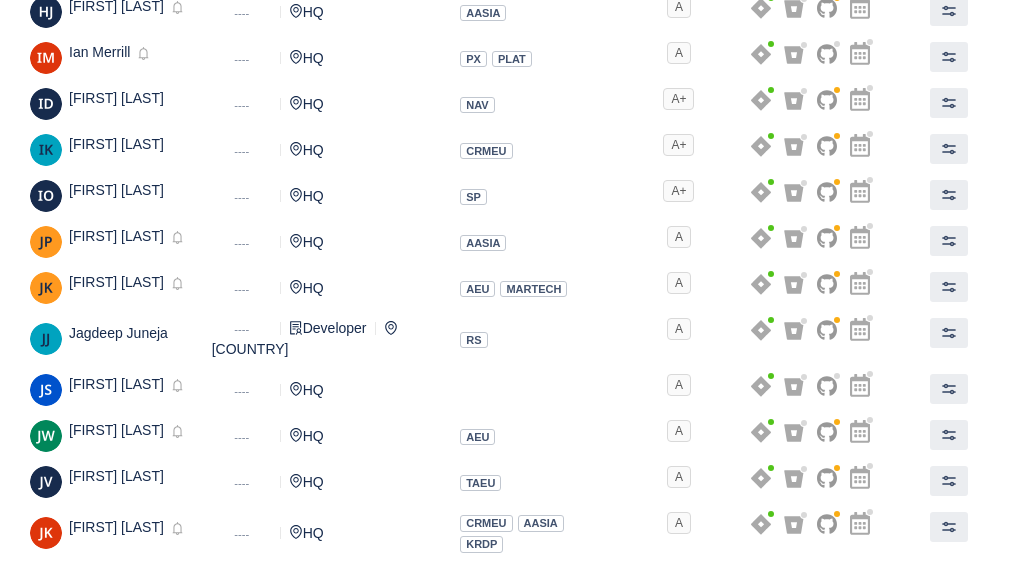 scroll, scrollTop: 4033, scrollLeft: 0, axis: vertical 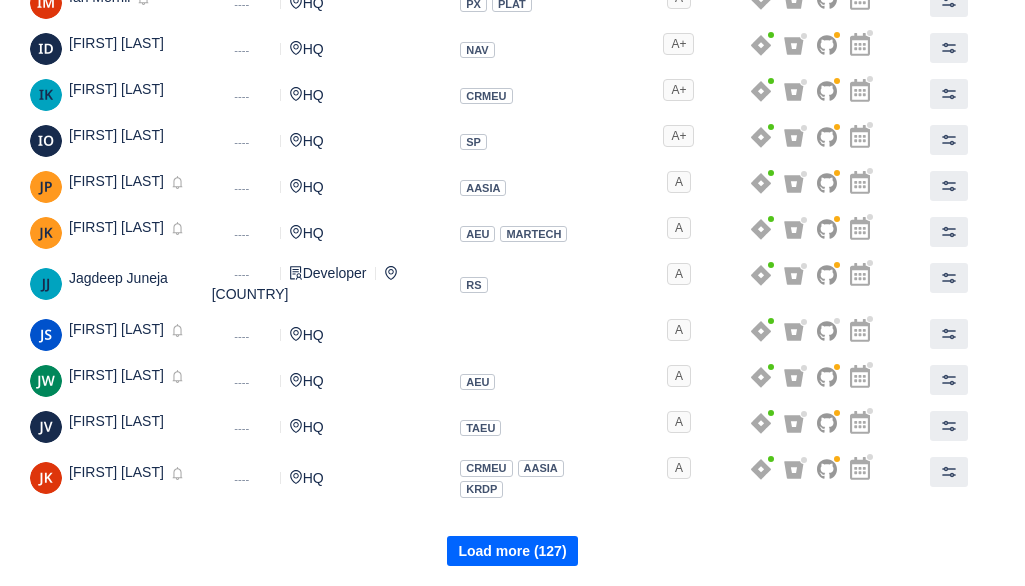 click on "Load more (127)" at bounding box center [512, 551] 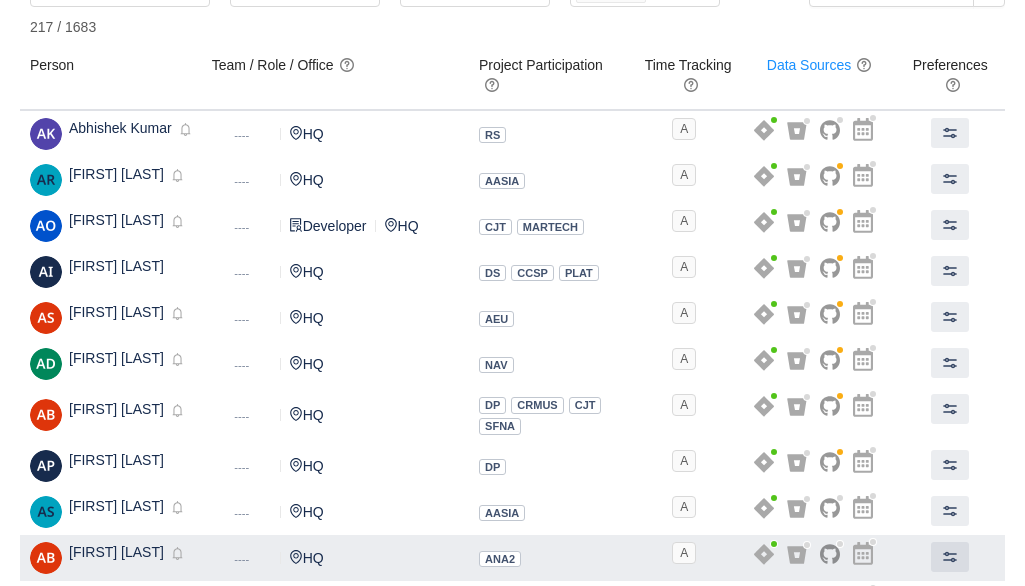 scroll, scrollTop: 0, scrollLeft: 0, axis: both 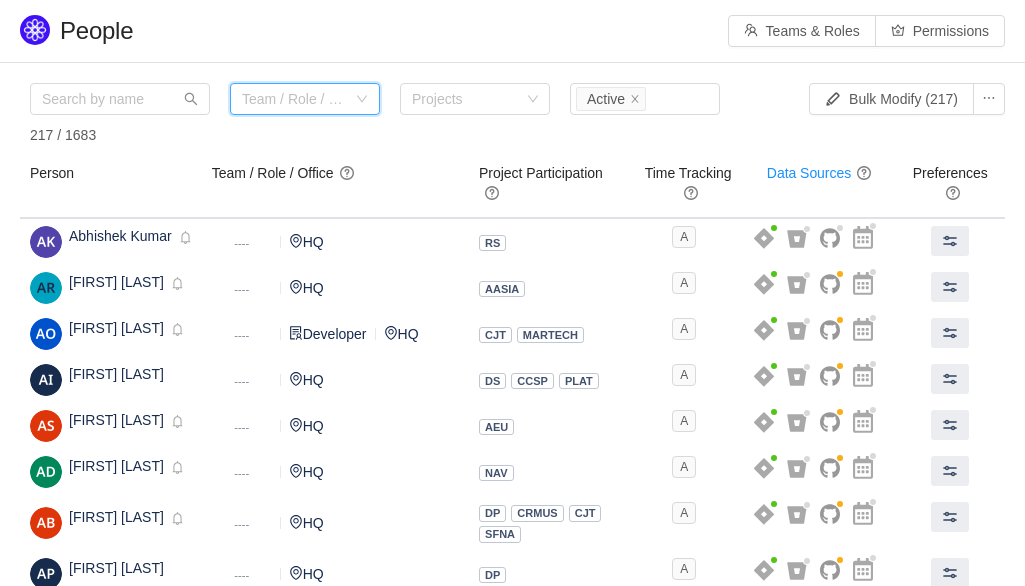 click on "Team / Role / Office" at bounding box center [298, 99] 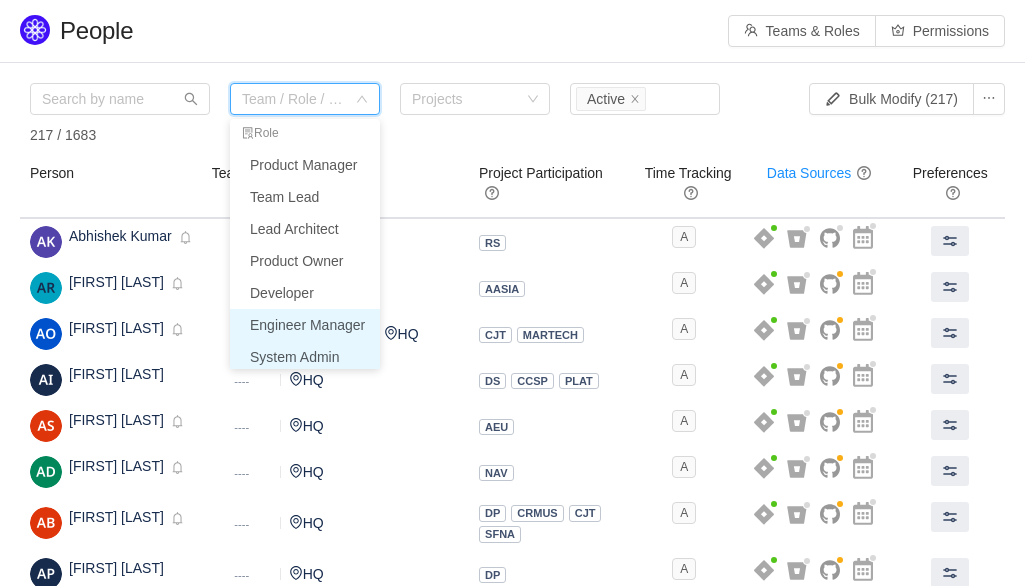 scroll, scrollTop: 554, scrollLeft: 0, axis: vertical 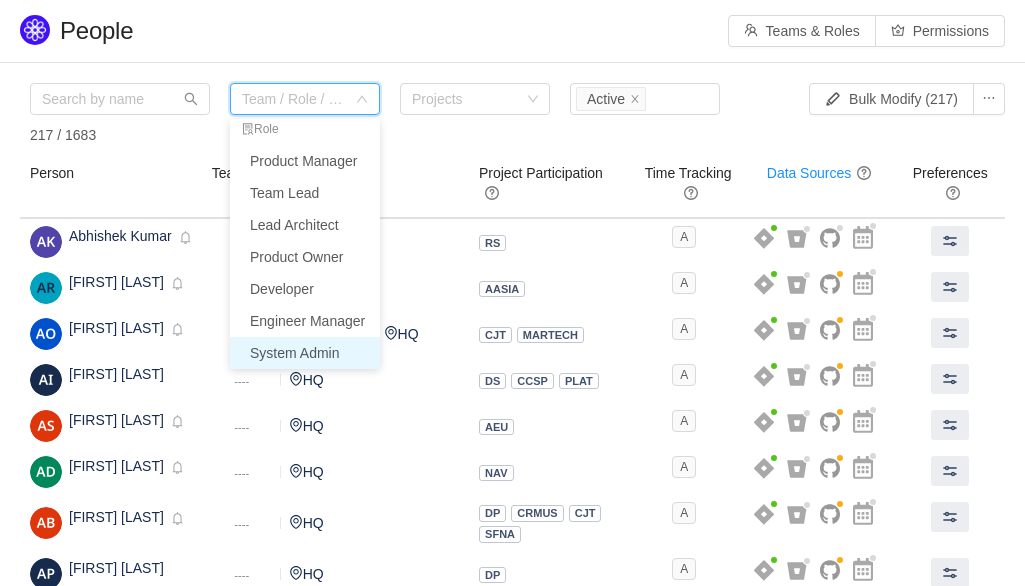 click on "System Admin" at bounding box center (305, 353) 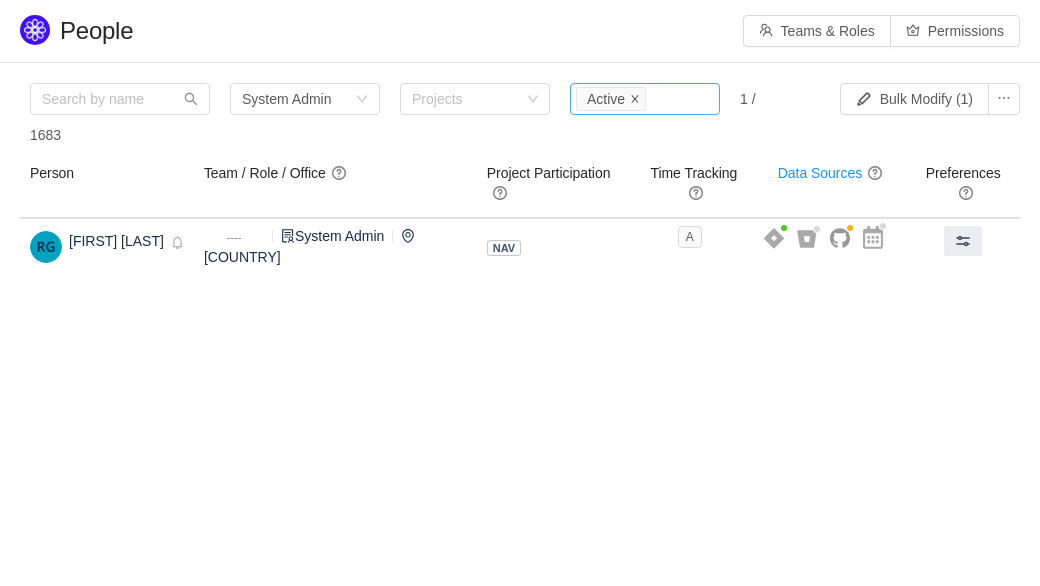 click 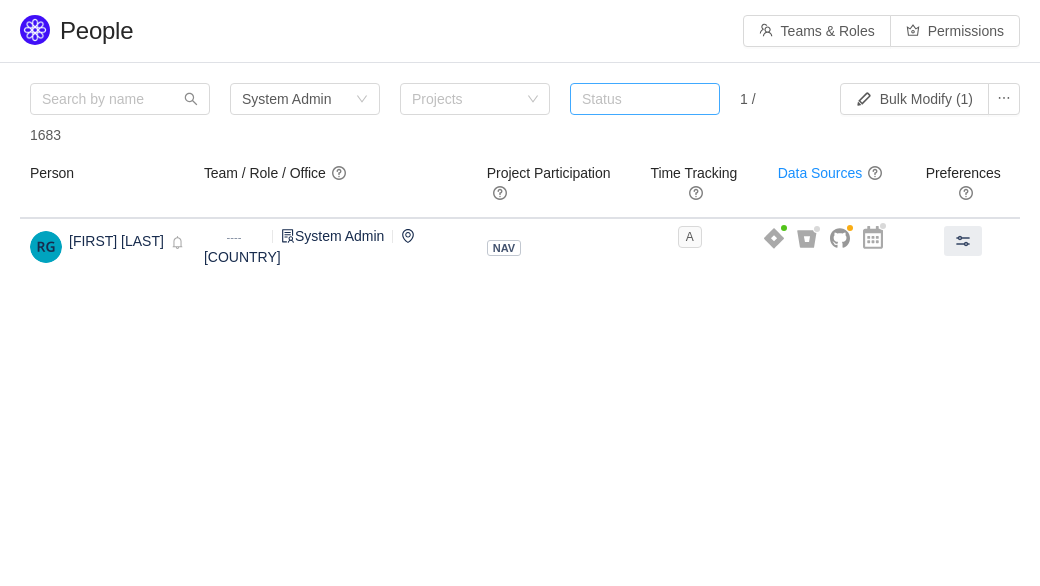 click on "Status" at bounding box center [640, 99] 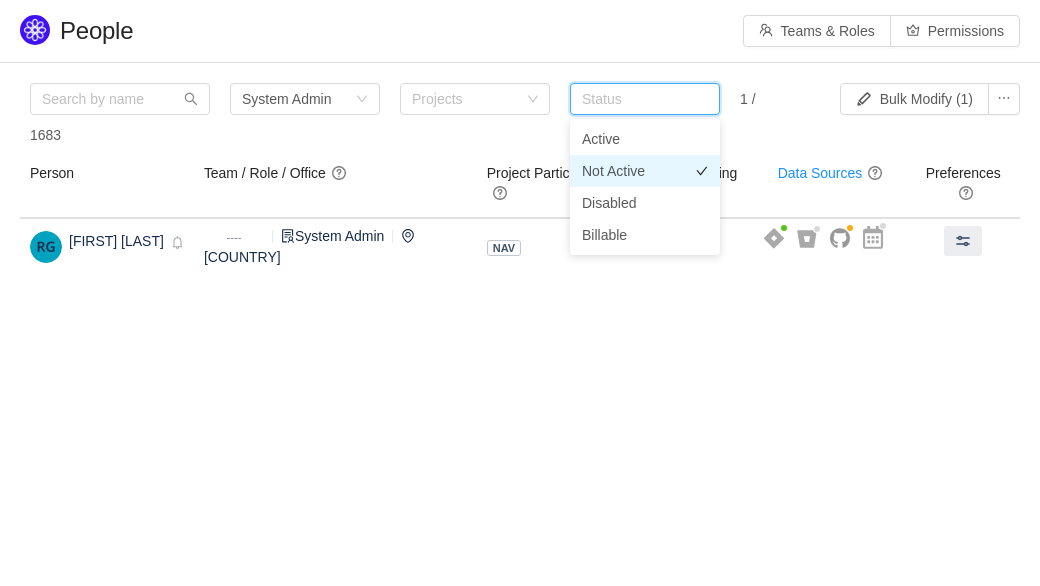 click on "Not Active" at bounding box center (613, 171) 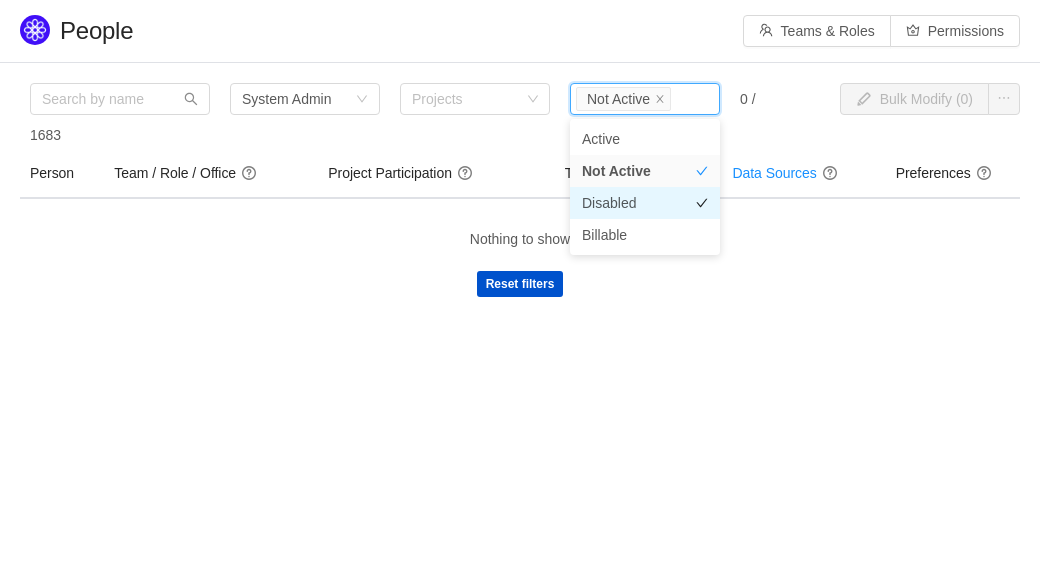 click on "Disabled" at bounding box center [645, 203] 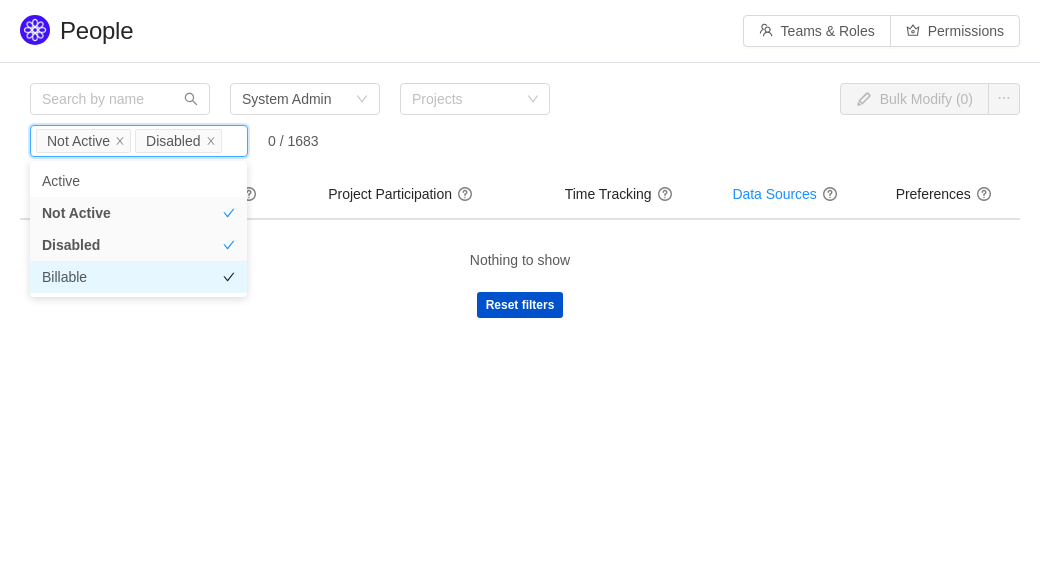 click on "Billable" at bounding box center [138, 277] 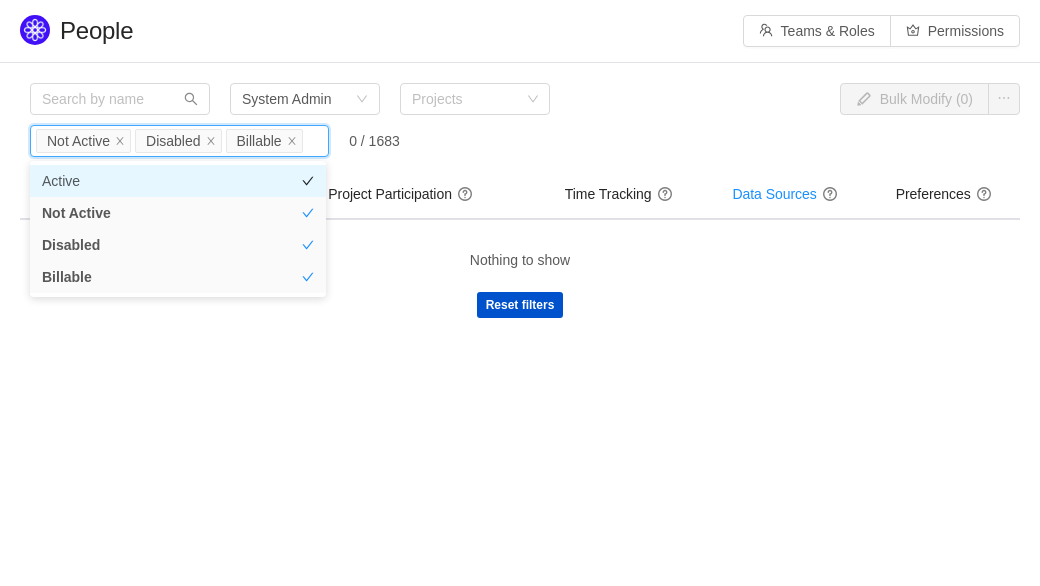 click on "Active" at bounding box center (178, 181) 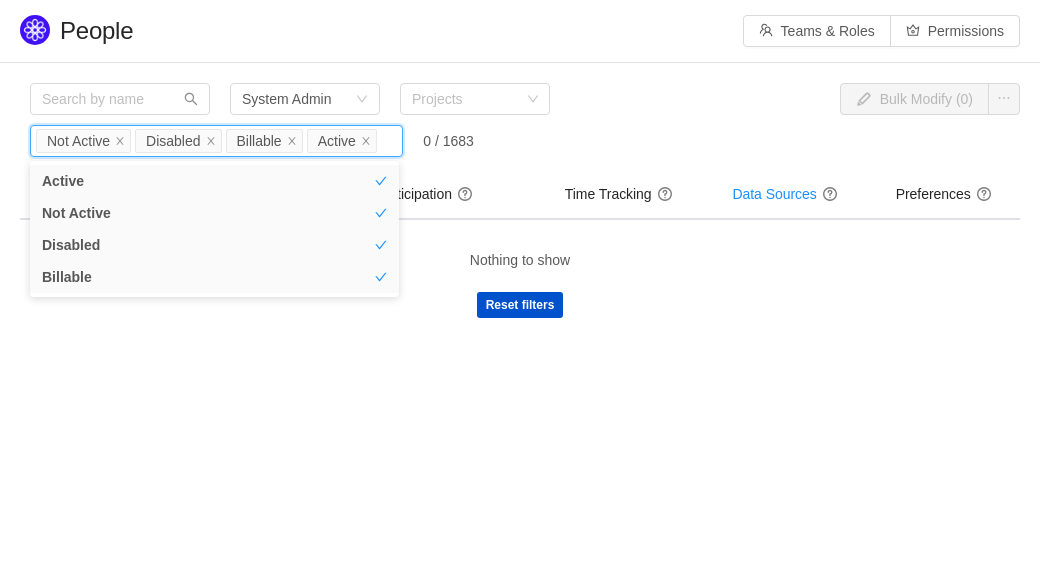 click on "Team / Role / Office  System Admin    Projects   Status  Not Active   Disabled   Billable   Active     0 / 1683" at bounding box center [401, 125] 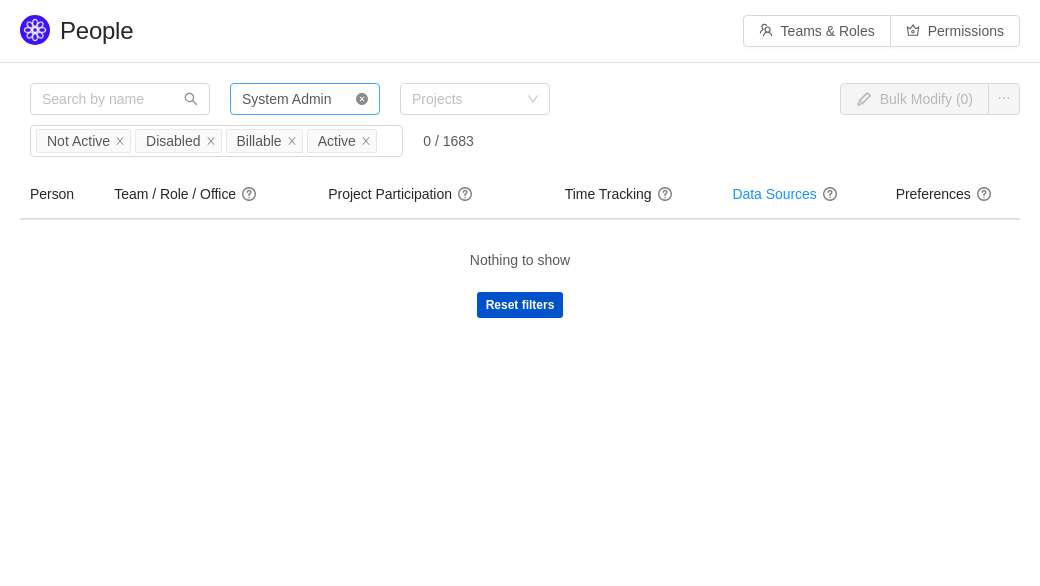 click 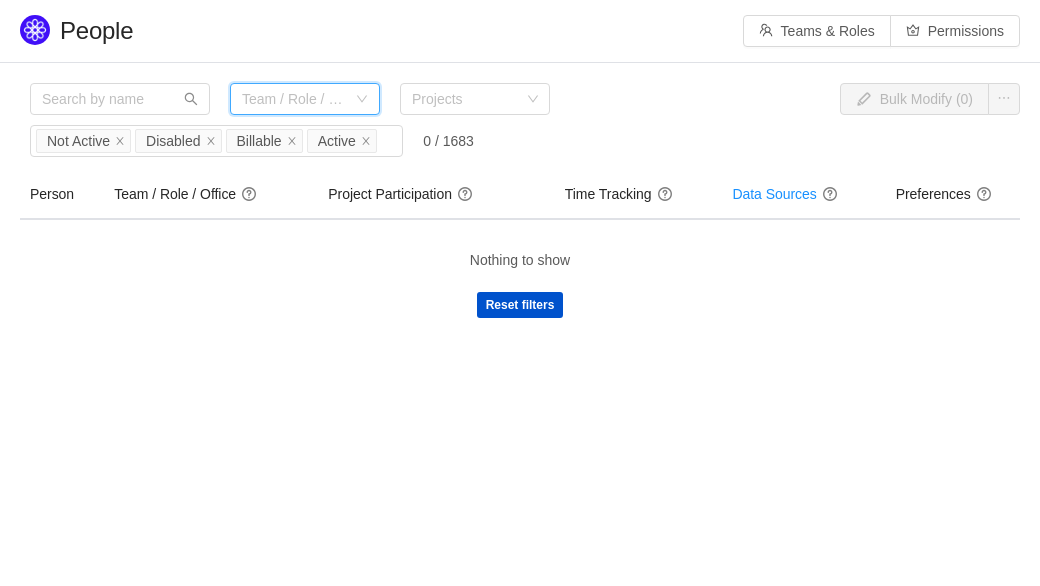 click on "Team / Role / Office" at bounding box center [294, 99] 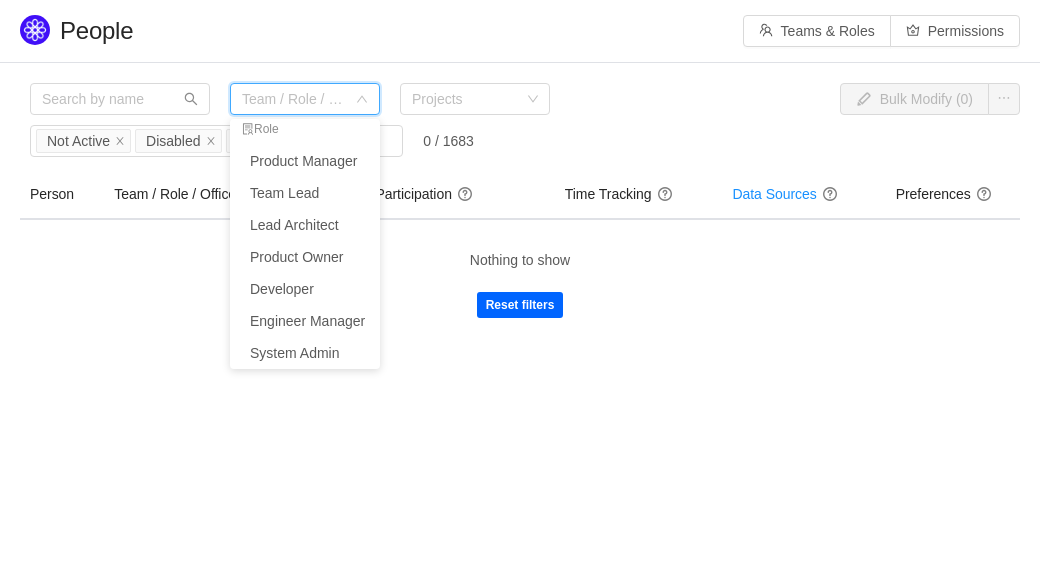click on "Reset filters" at bounding box center (520, 305) 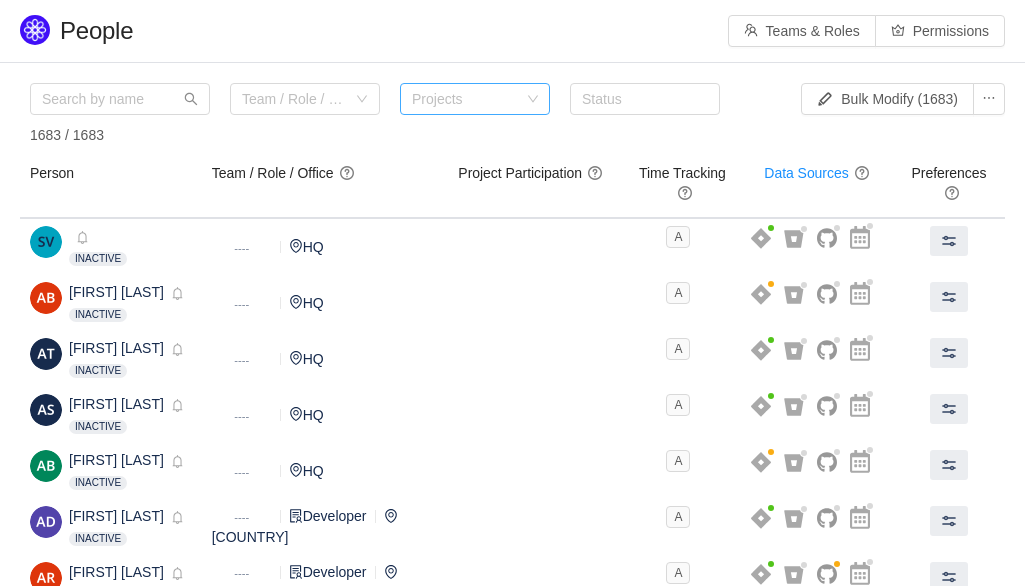 click on "Projects" at bounding box center [466, 99] 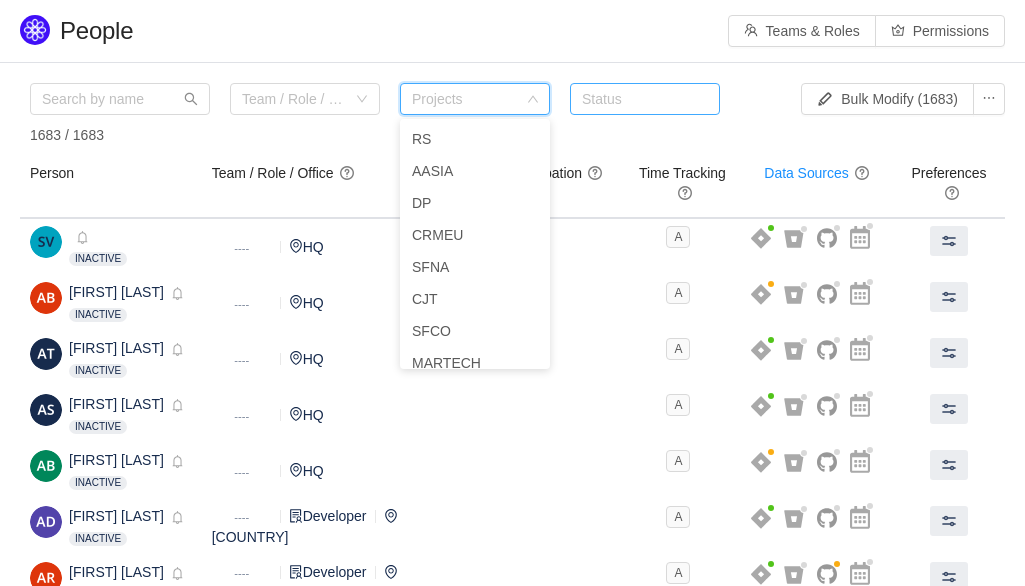 click on "Status" at bounding box center (640, 99) 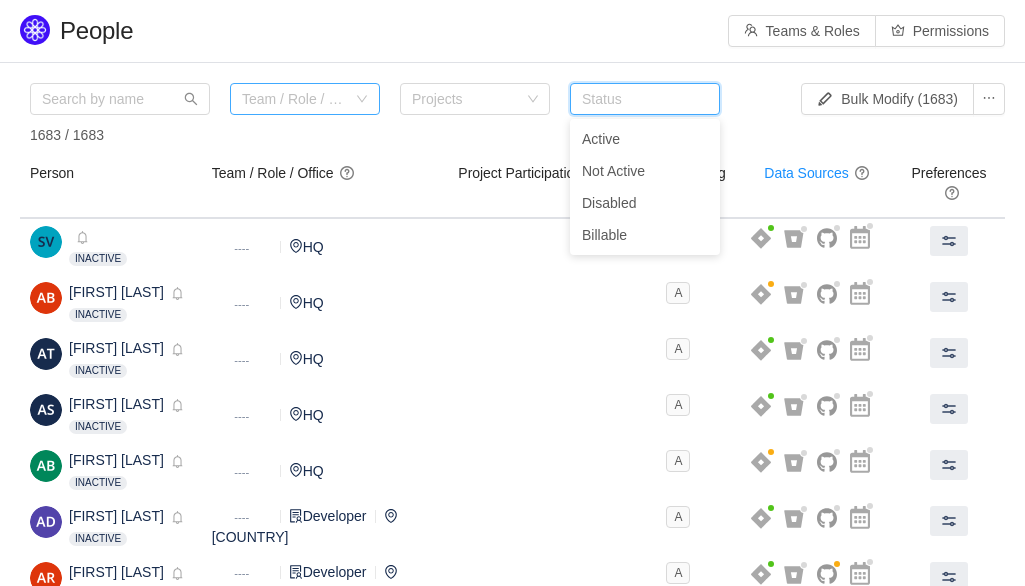 click on "Team / Role / Office" at bounding box center [294, 99] 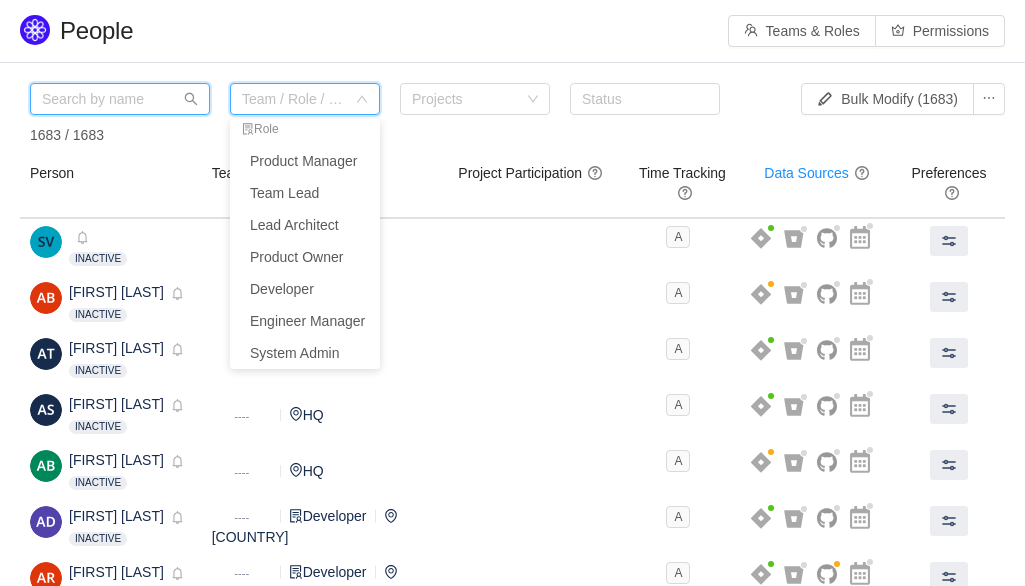 click at bounding box center [120, 99] 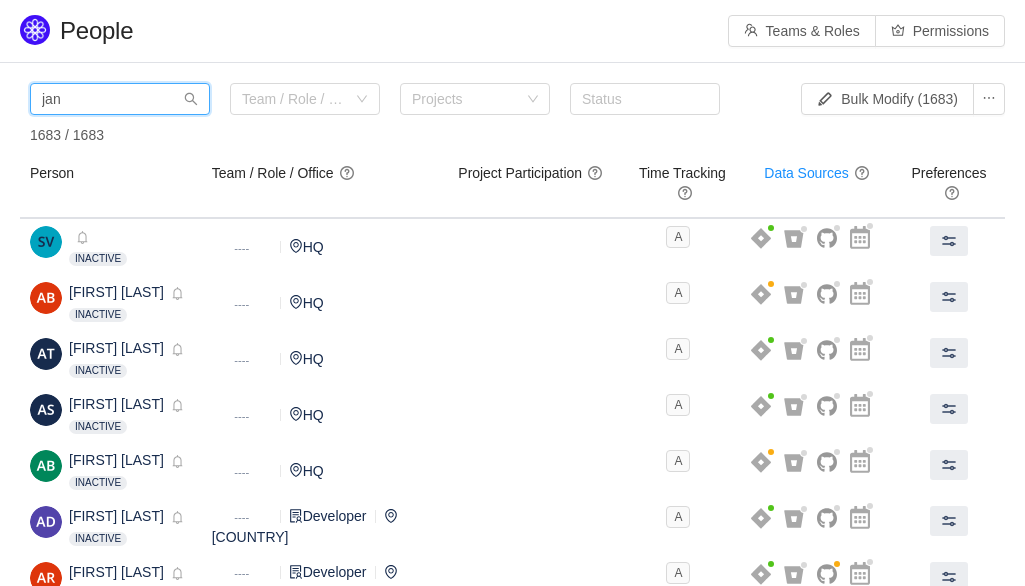type on "jan" 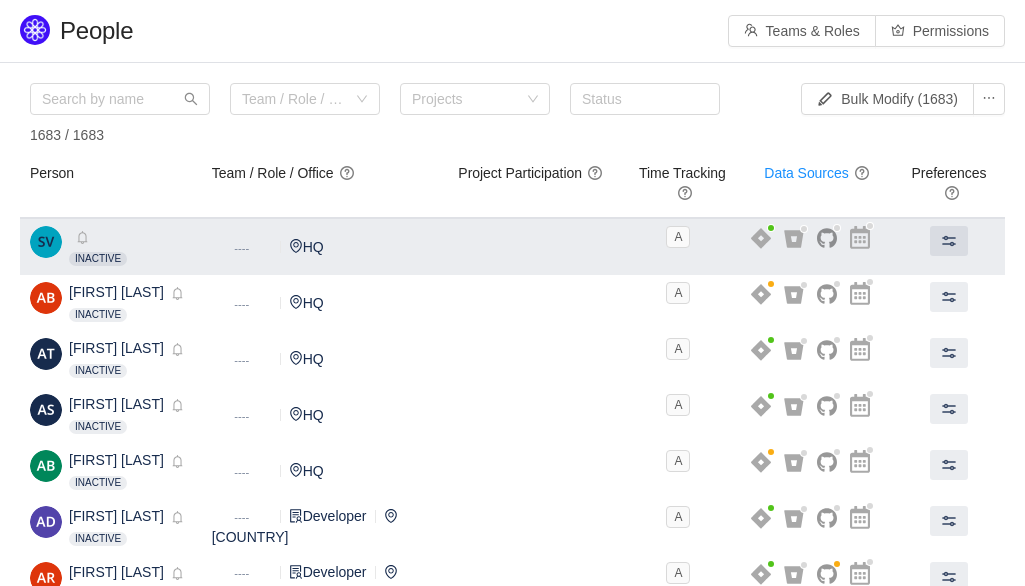 click on "Inactive Disabled" at bounding box center [111, 247] 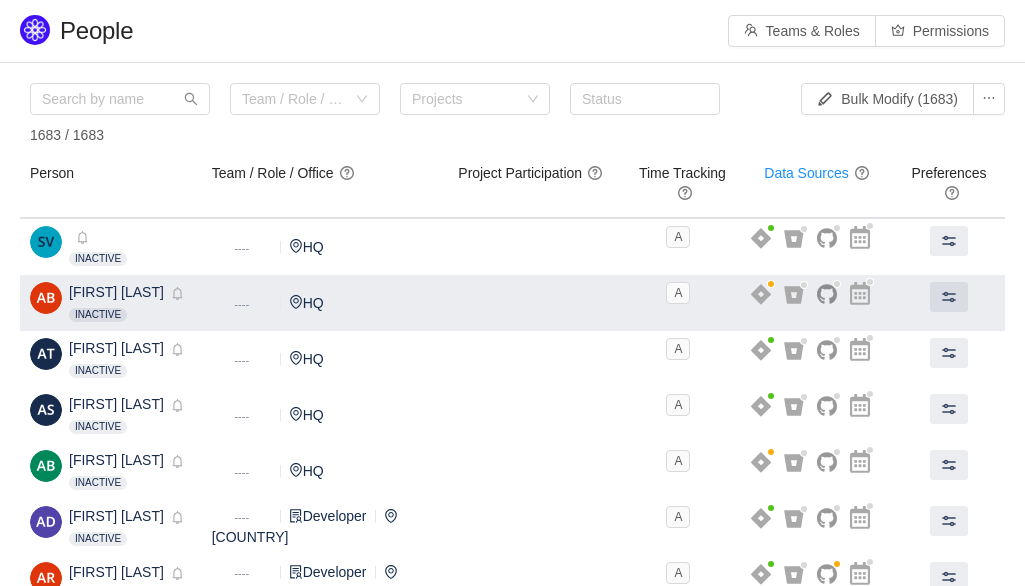 click on "Aaron Berkeley Inactive Disabled" at bounding box center (111, 303) 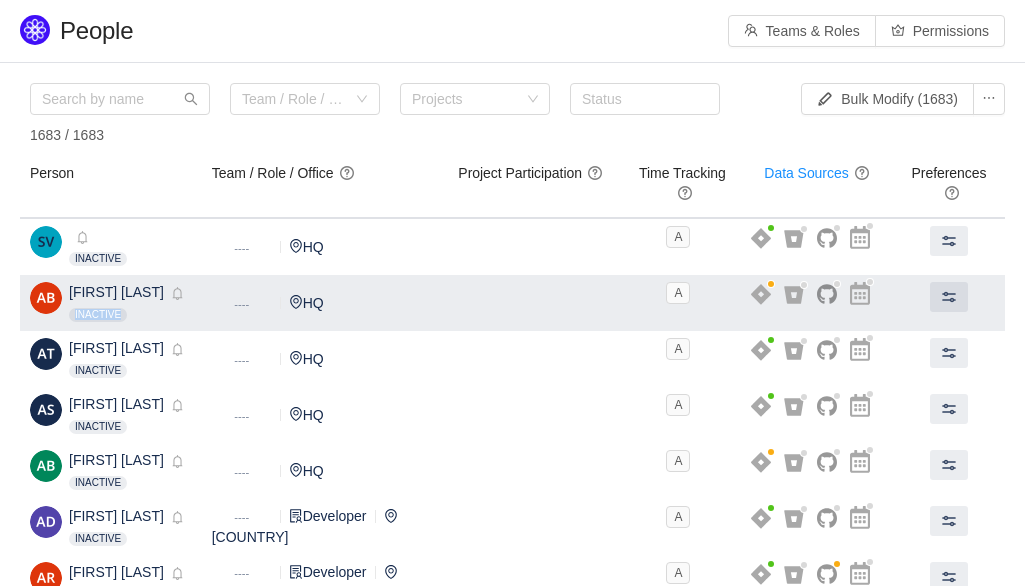 click on "Aaron Berkeley Inactive Disabled" at bounding box center (111, 303) 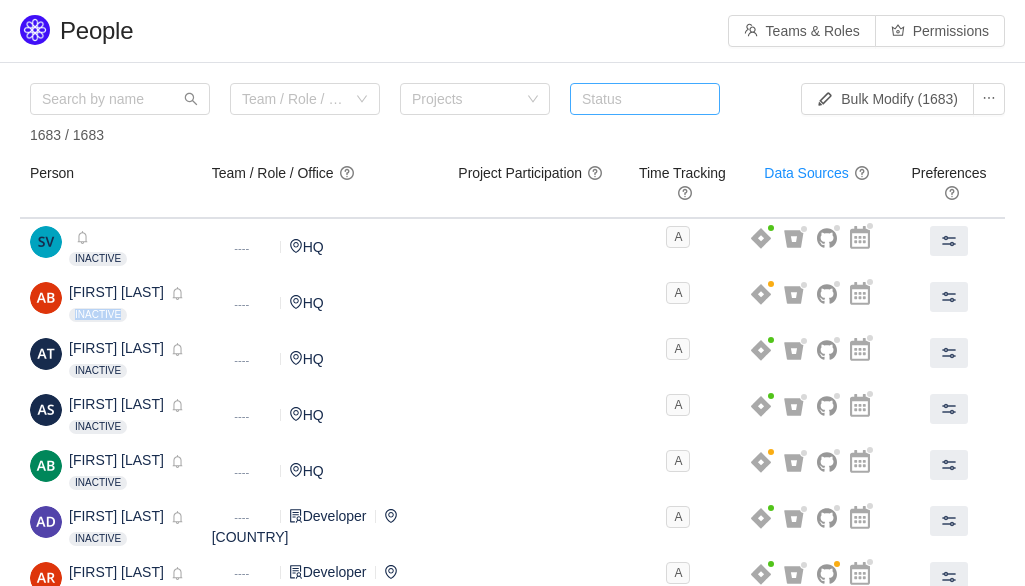 click on "Status" at bounding box center [640, 99] 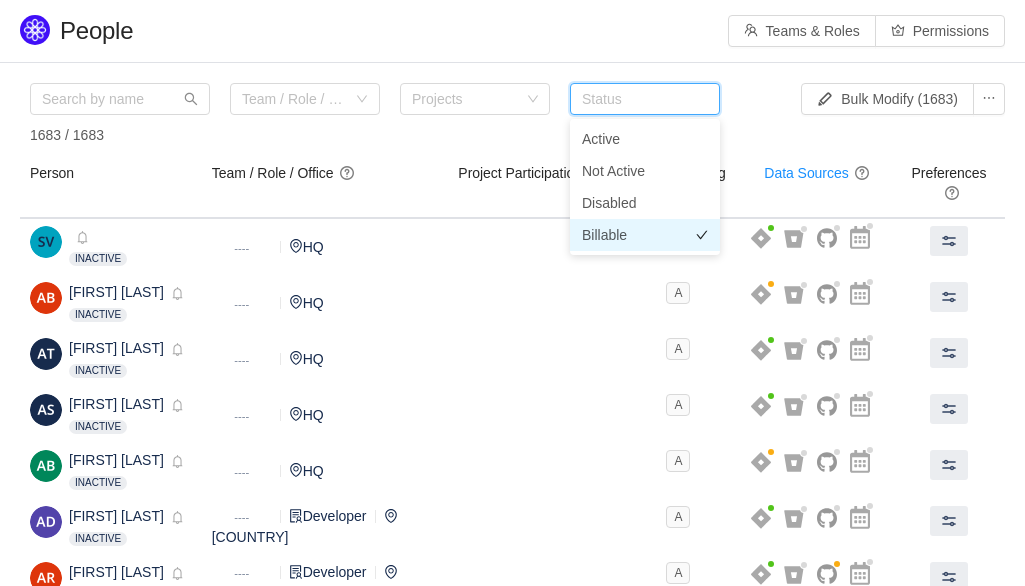 click on "Billable" at bounding box center [604, 235] 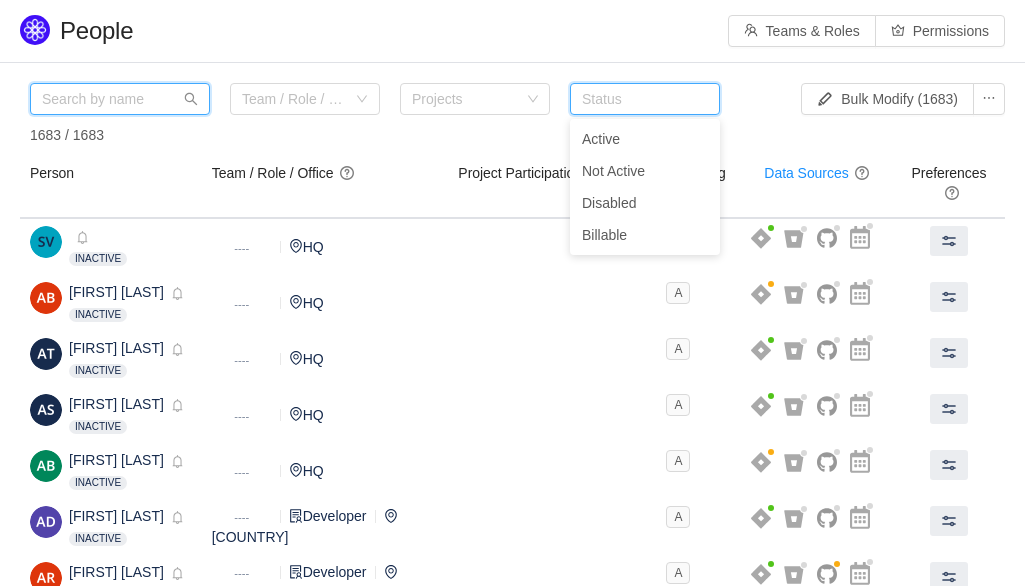 click at bounding box center [120, 99] 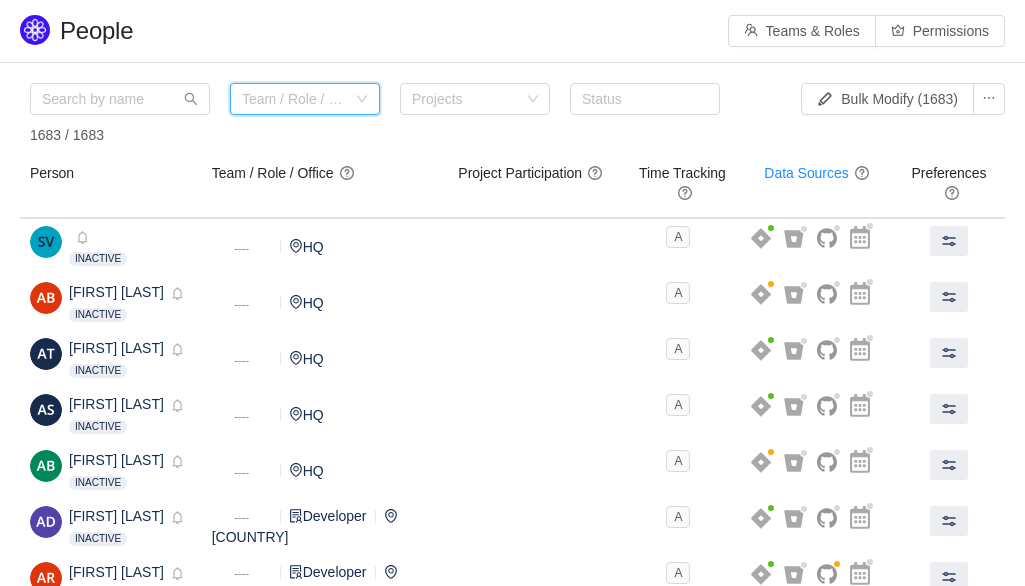 click on "Team / Role / Office" at bounding box center [298, 99] 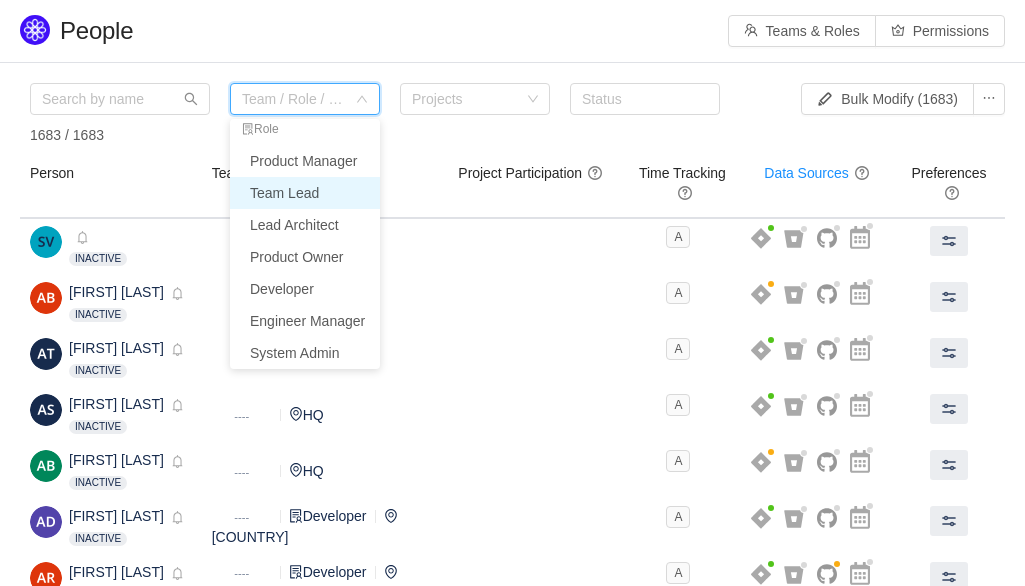 scroll, scrollTop: 654, scrollLeft: 0, axis: vertical 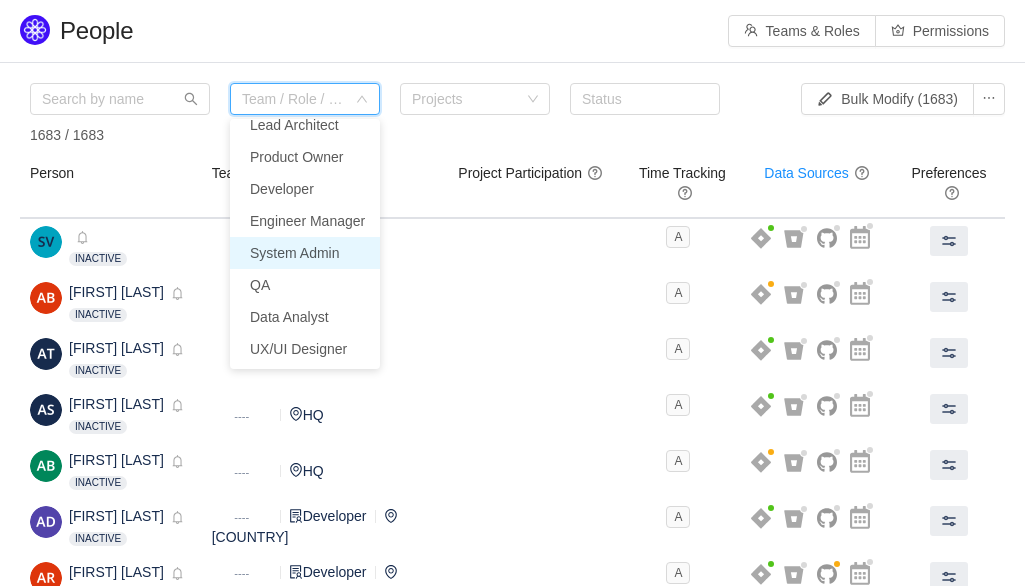 click on "System Admin" at bounding box center [305, 253] 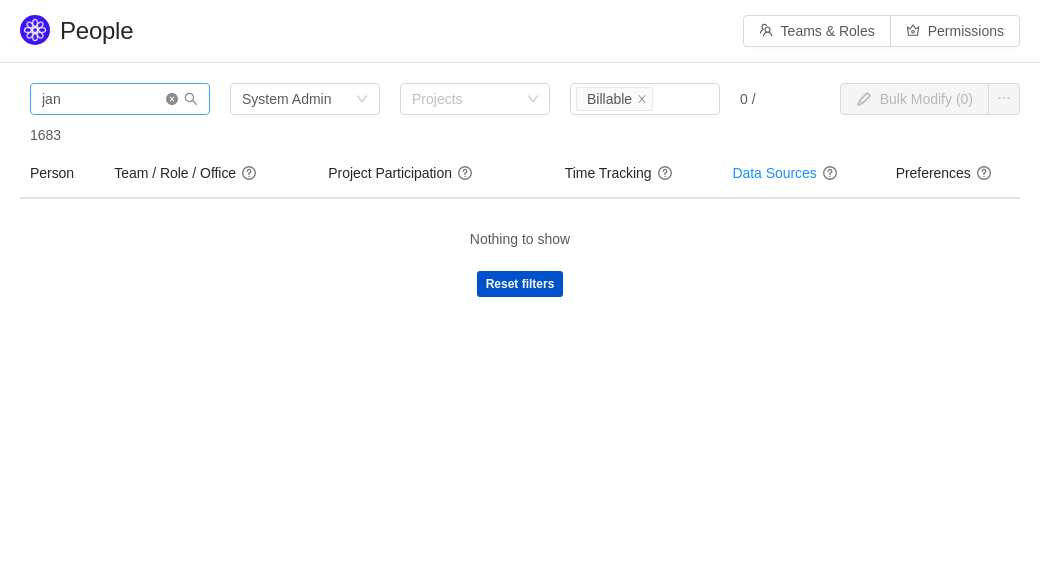 click 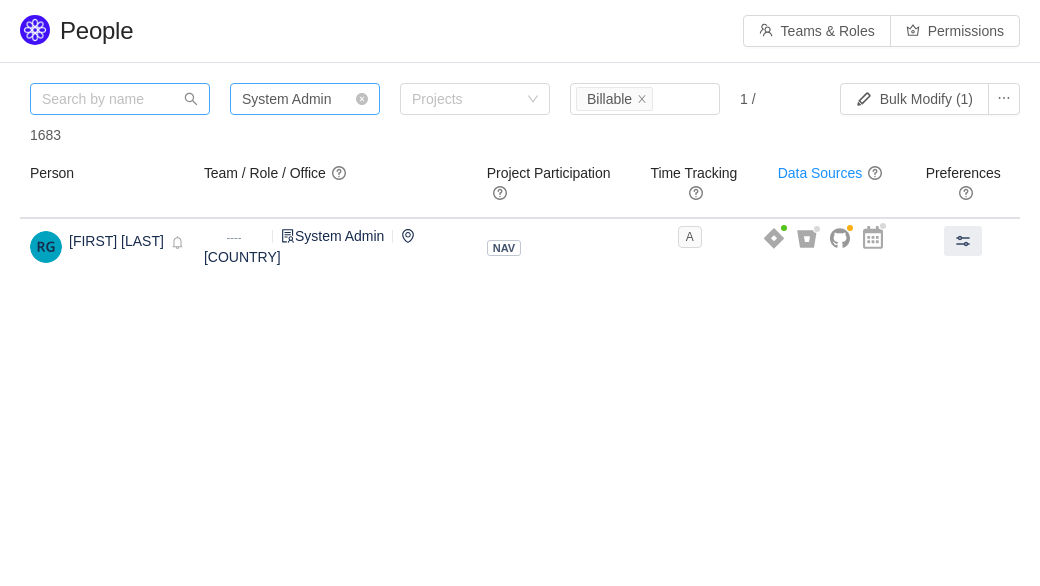 click on "System Admin" at bounding box center [286, 99] 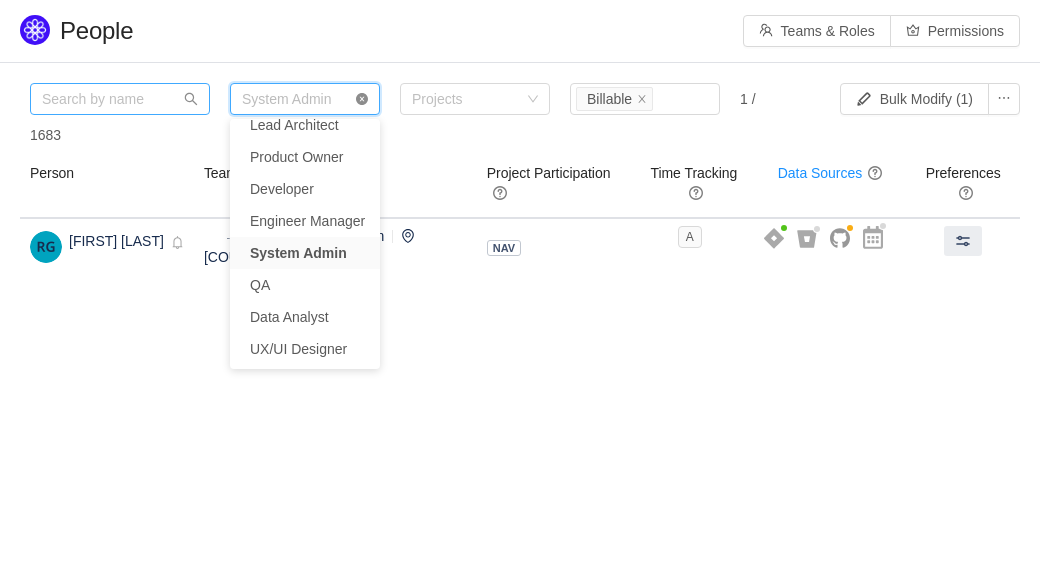 click 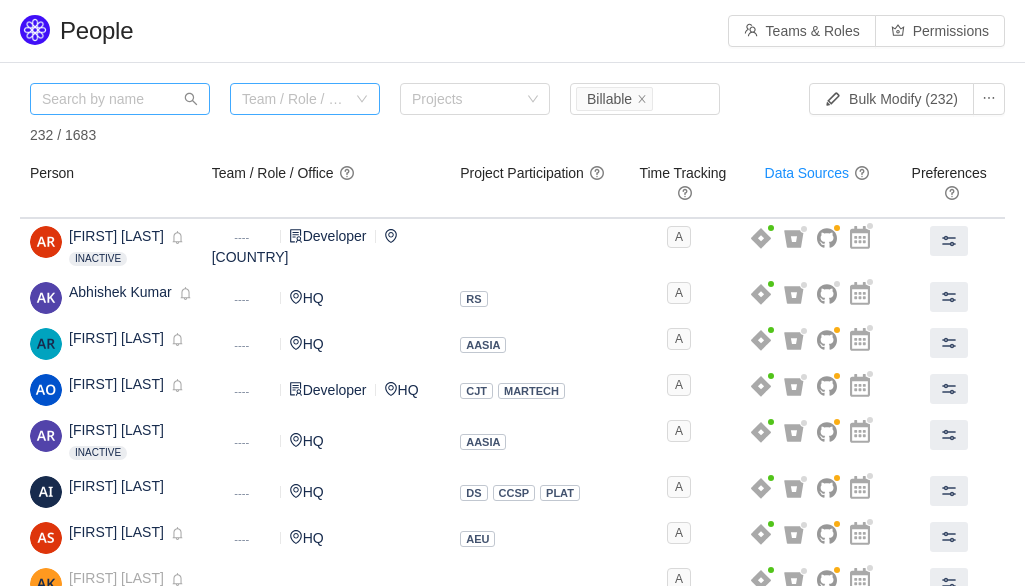 click on "Team / Role / Office" at bounding box center [294, 99] 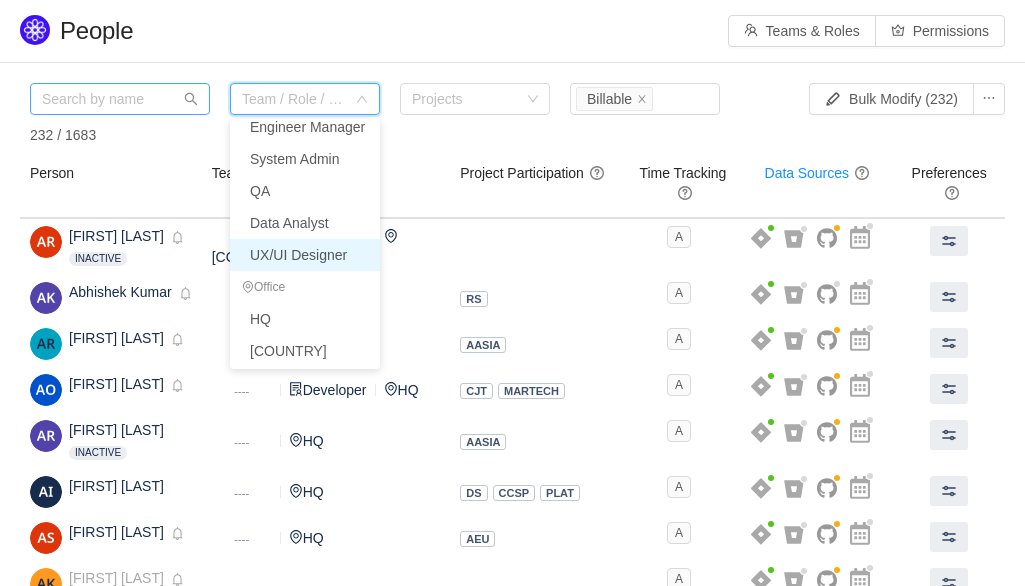 scroll, scrollTop: 750, scrollLeft: 0, axis: vertical 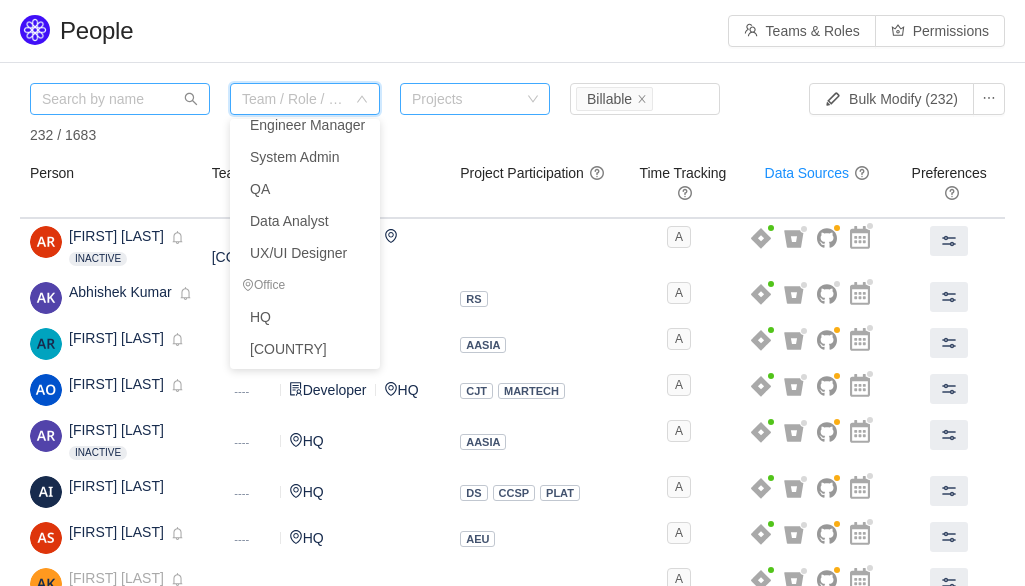 click on "Projects" at bounding box center (466, 99) 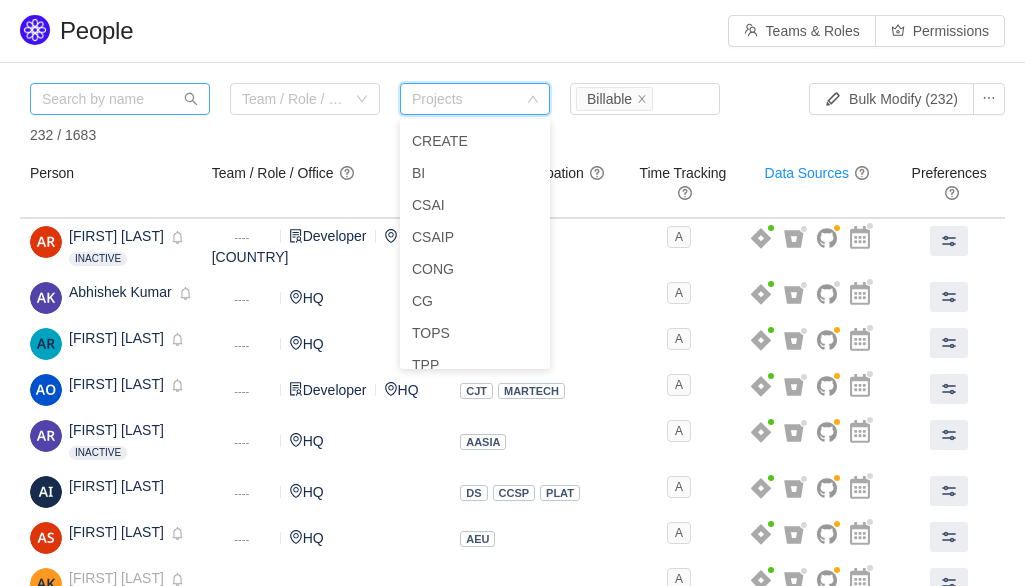 scroll, scrollTop: 1838, scrollLeft: 0, axis: vertical 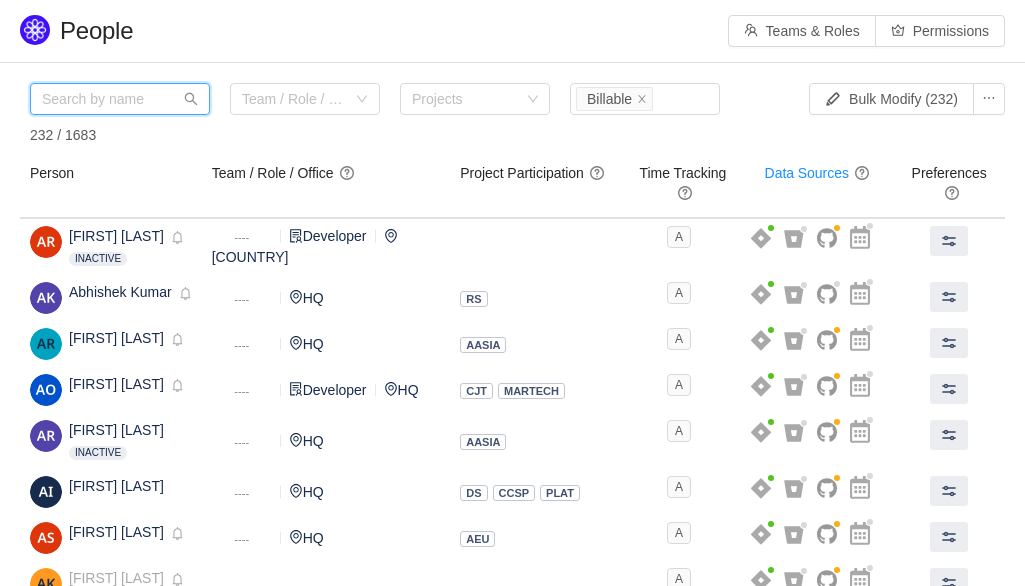 paste on "[FIRST] [LAST]" 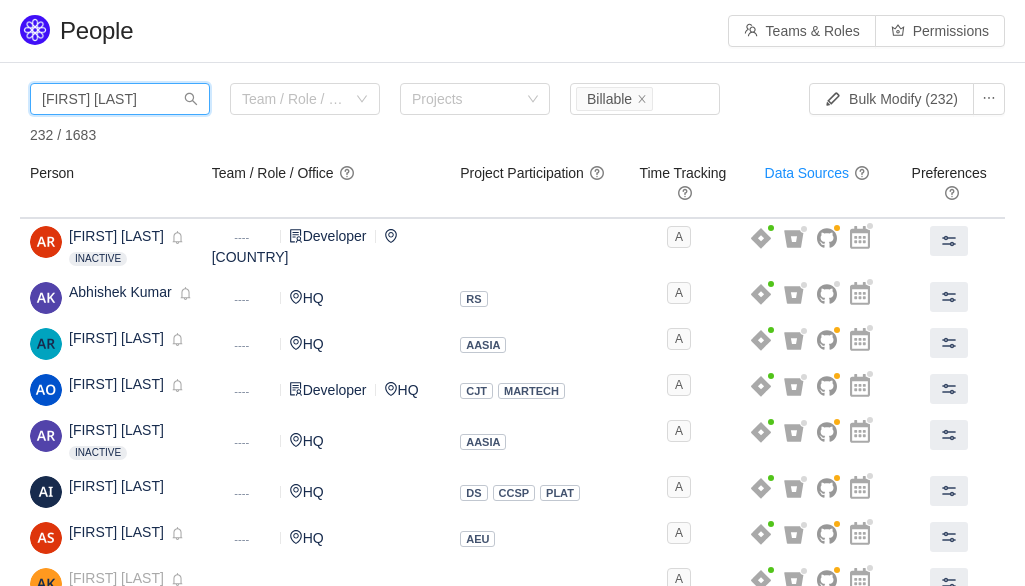 type on "[FIRST] [LAST]" 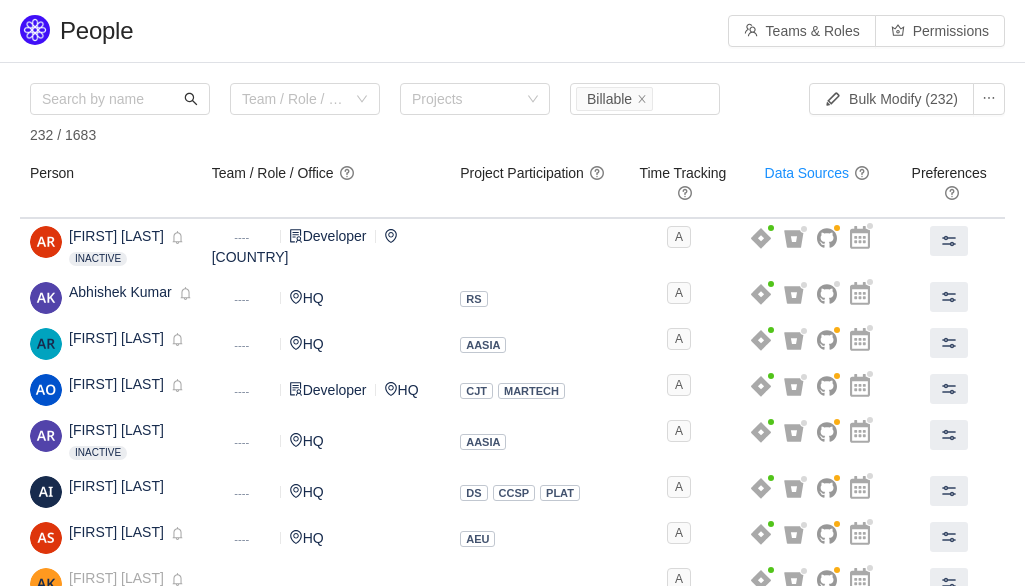 click 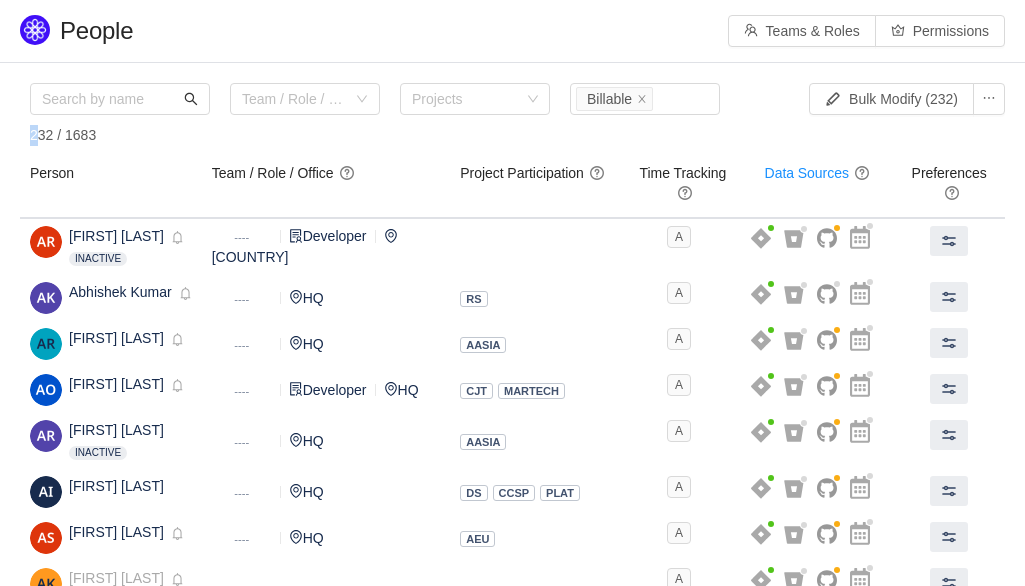 click 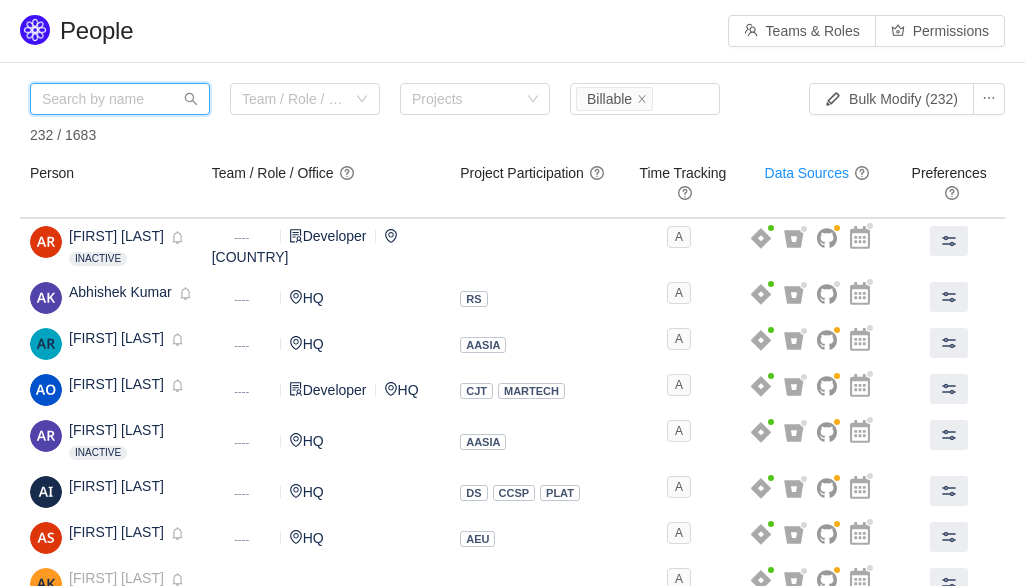 paste on "[FIRST] [LAST]" 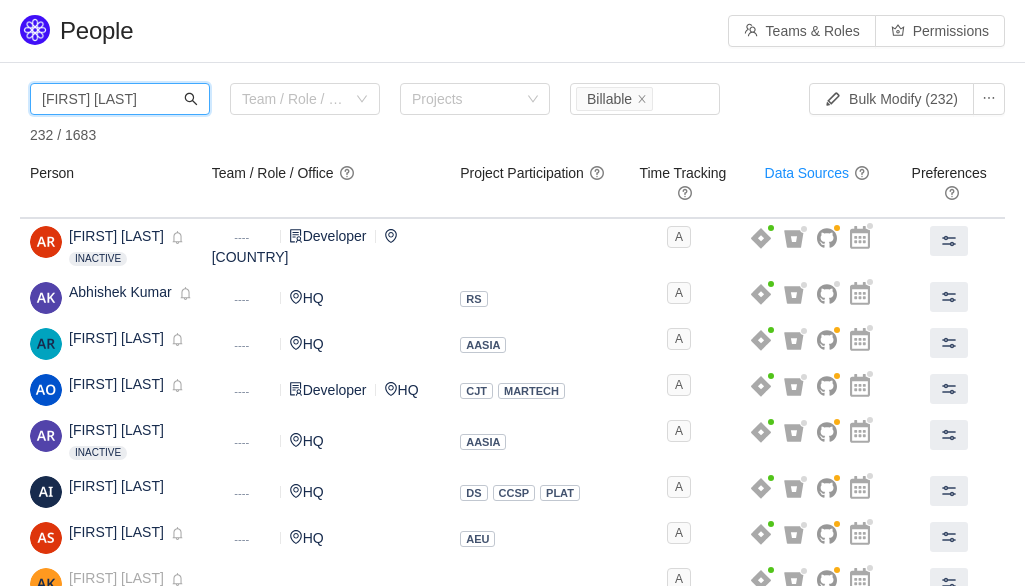 type on "[FIRST] [LAST]" 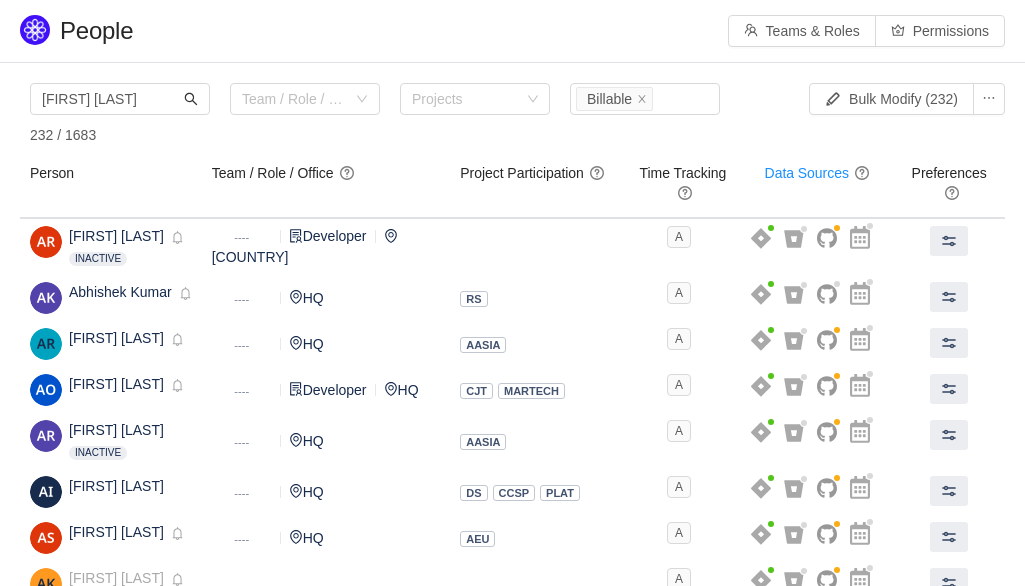 type 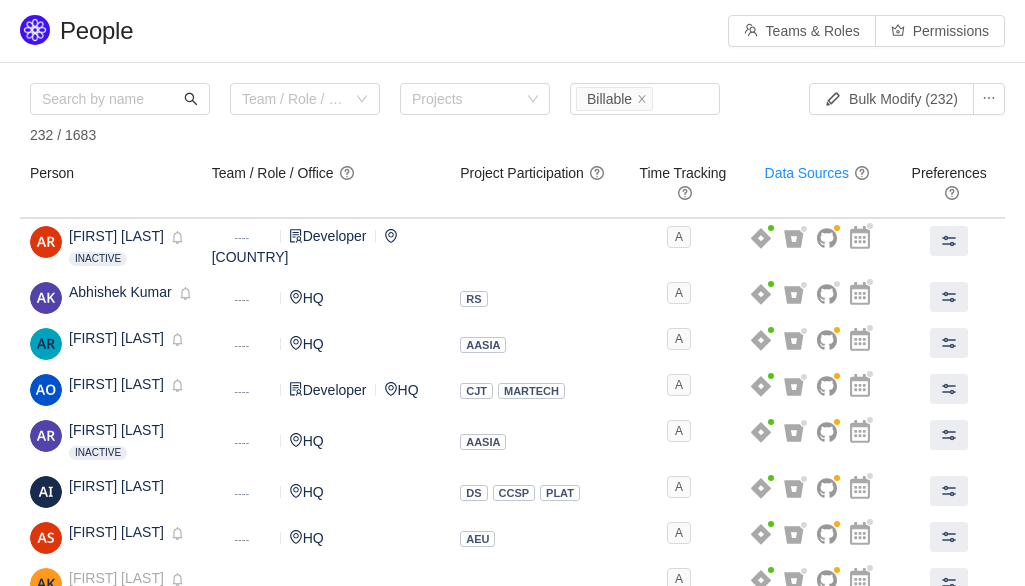 click 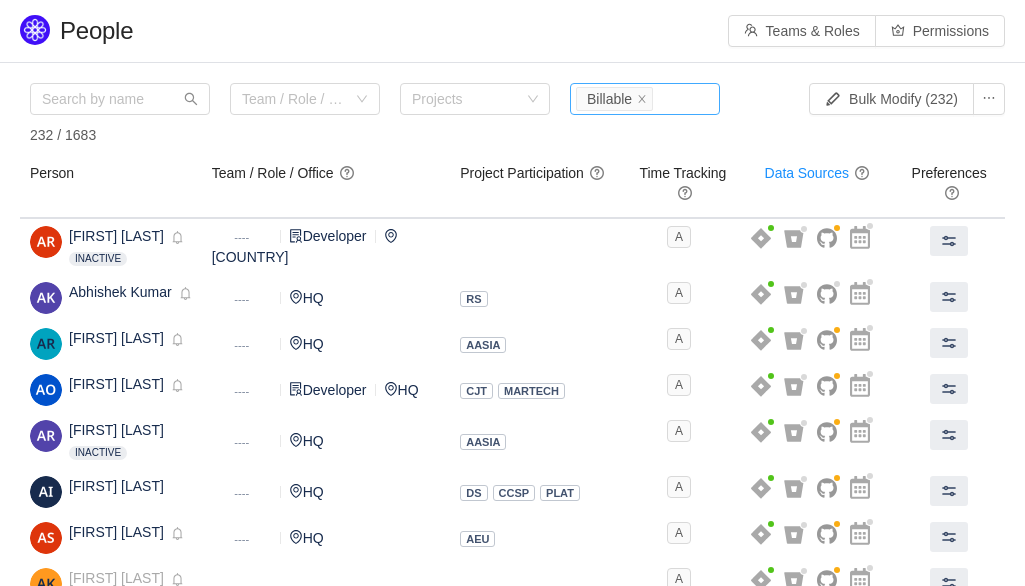 click on "Status  Billable" at bounding box center [642, 99] 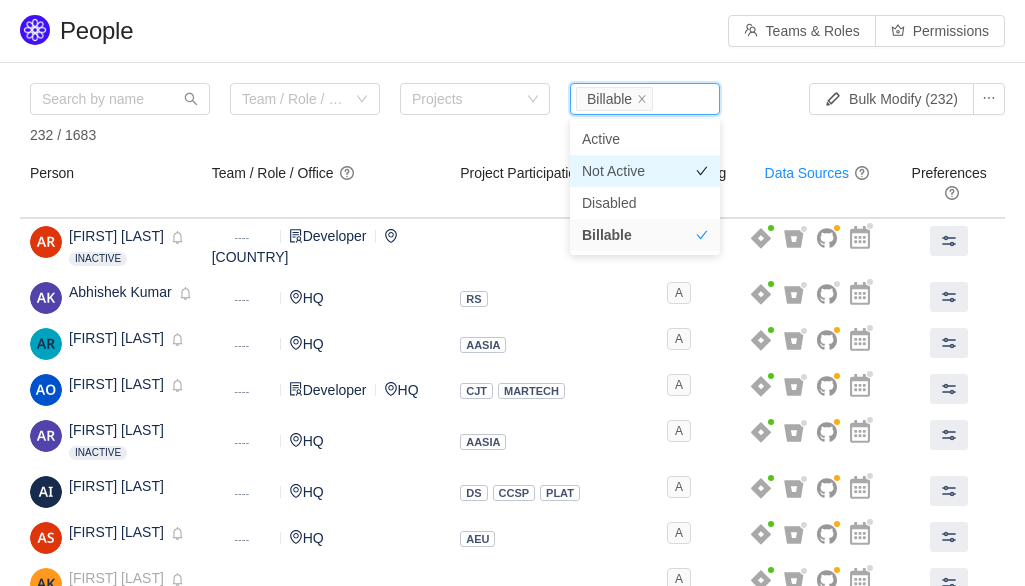 click on "Not Active" at bounding box center (613, 171) 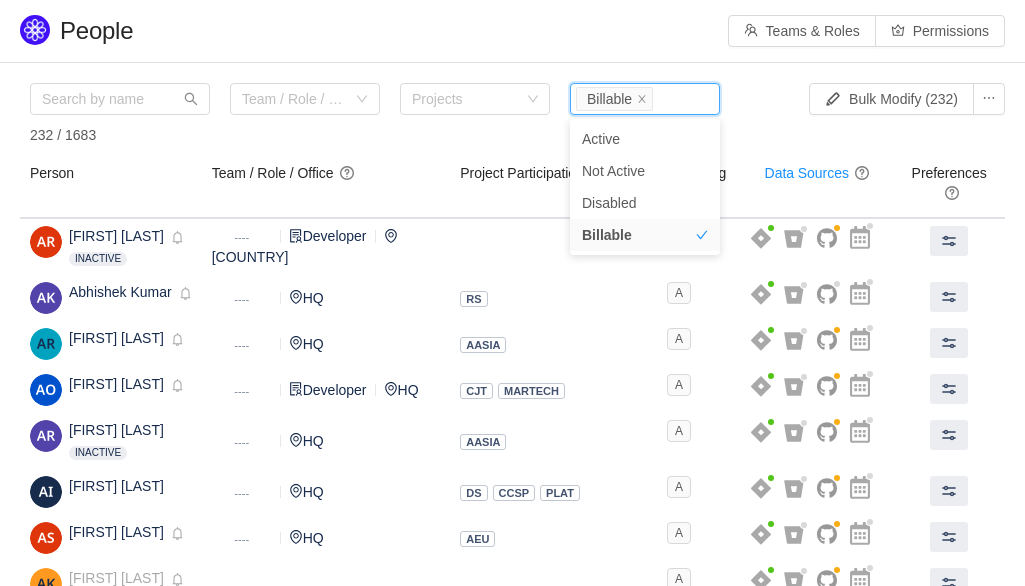 click on "Team / Role / Office   Projects   Status  Billable     232 / 1683" at bounding box center (395, 114) 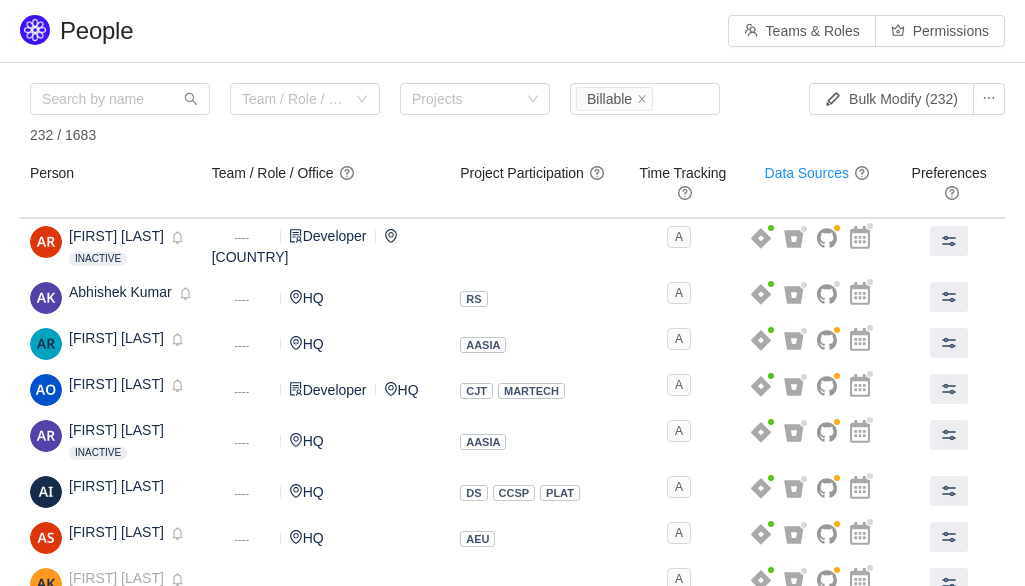 click on "Team / Role / Office   Projects   Status  Billable     232 / 1683" at bounding box center [395, 114] 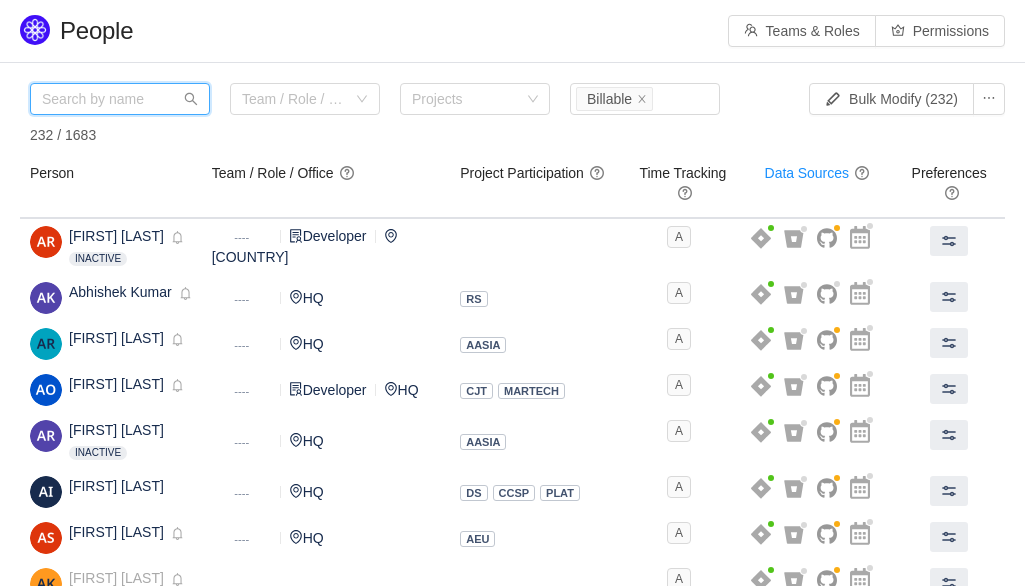click at bounding box center (120, 99) 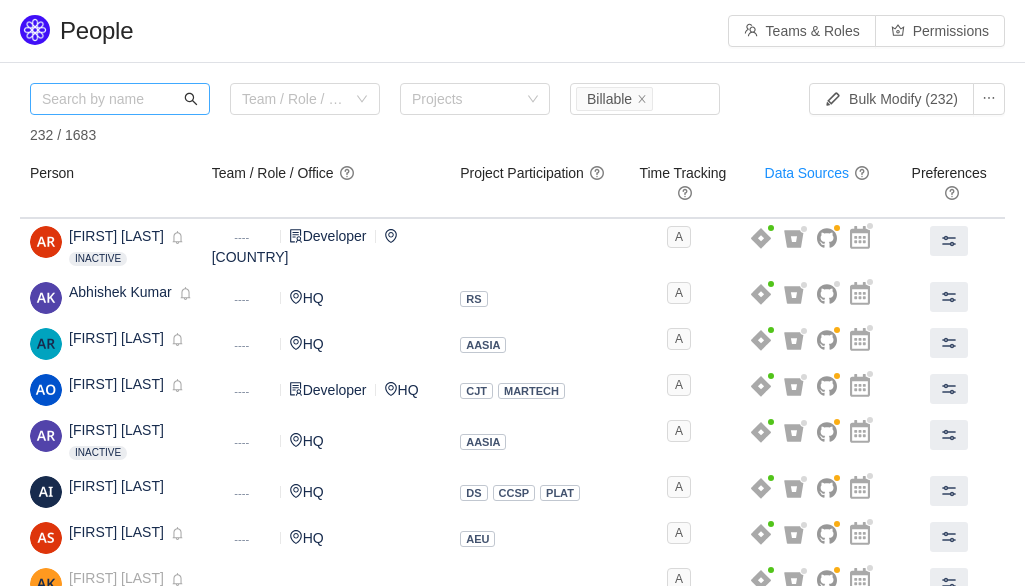 click 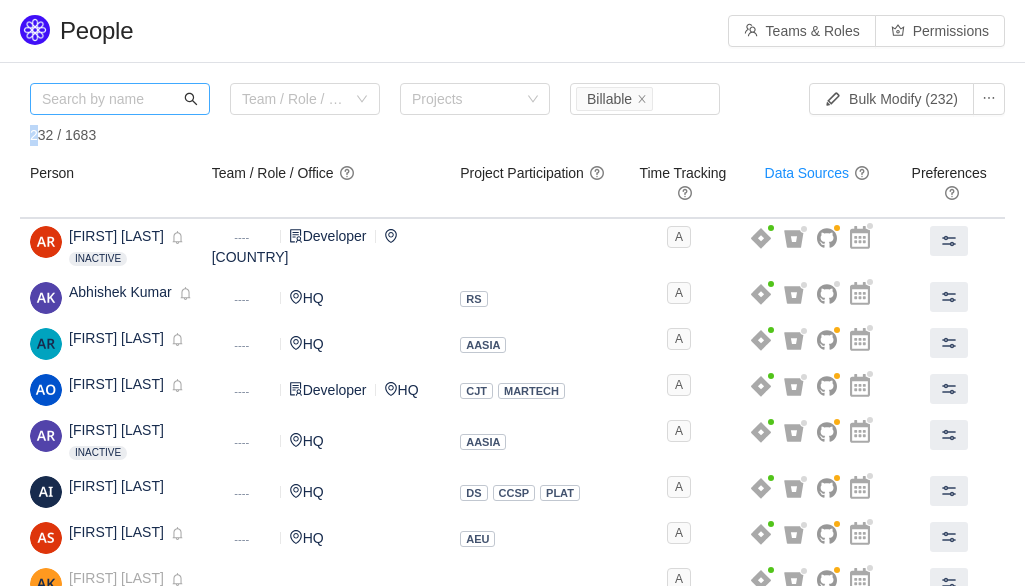 click 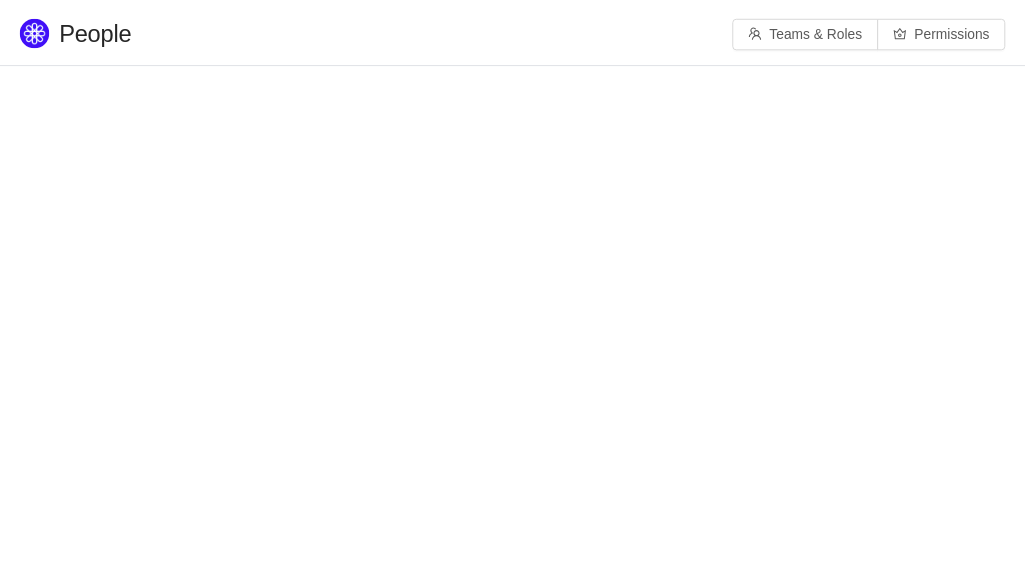 scroll, scrollTop: 0, scrollLeft: 0, axis: both 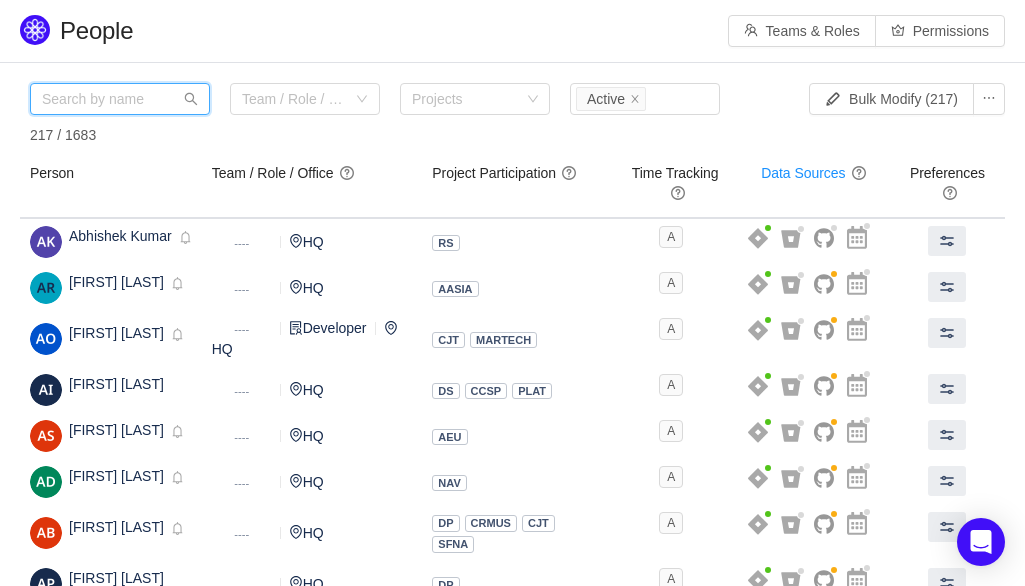 paste on "[FIRST] [LAST]" 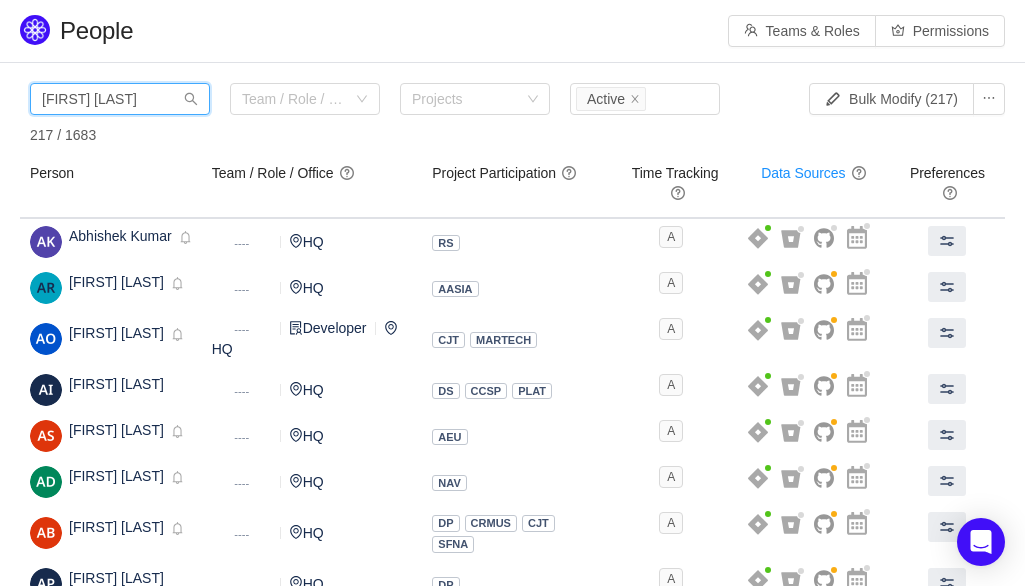 type on "[FIRST] [LAST]" 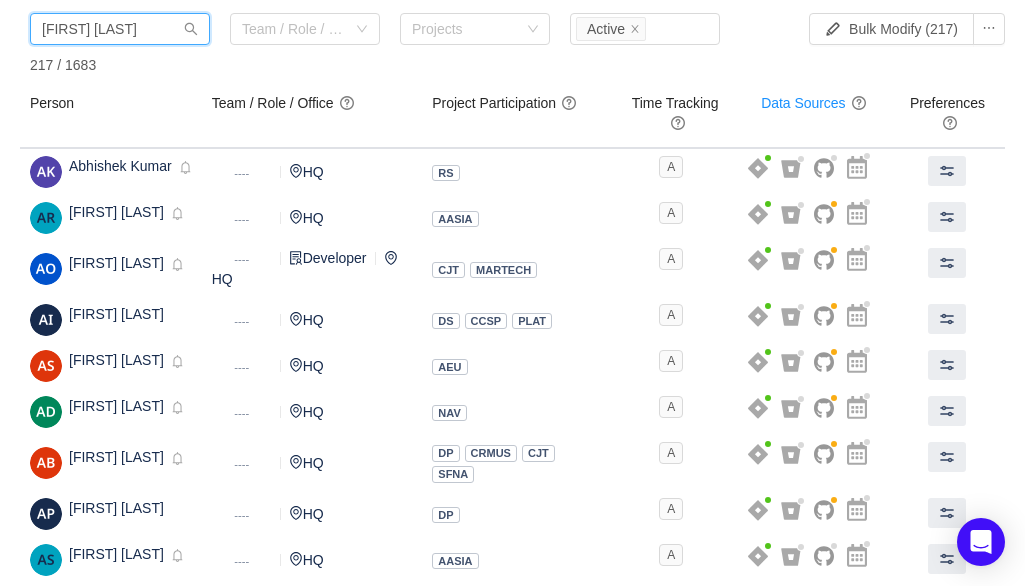 scroll, scrollTop: 0, scrollLeft: 0, axis: both 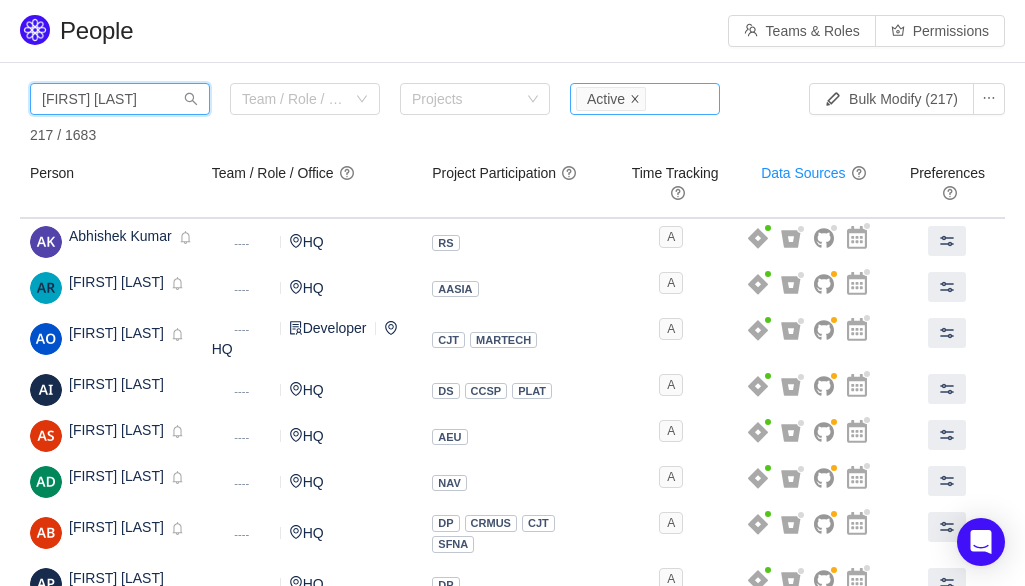 click 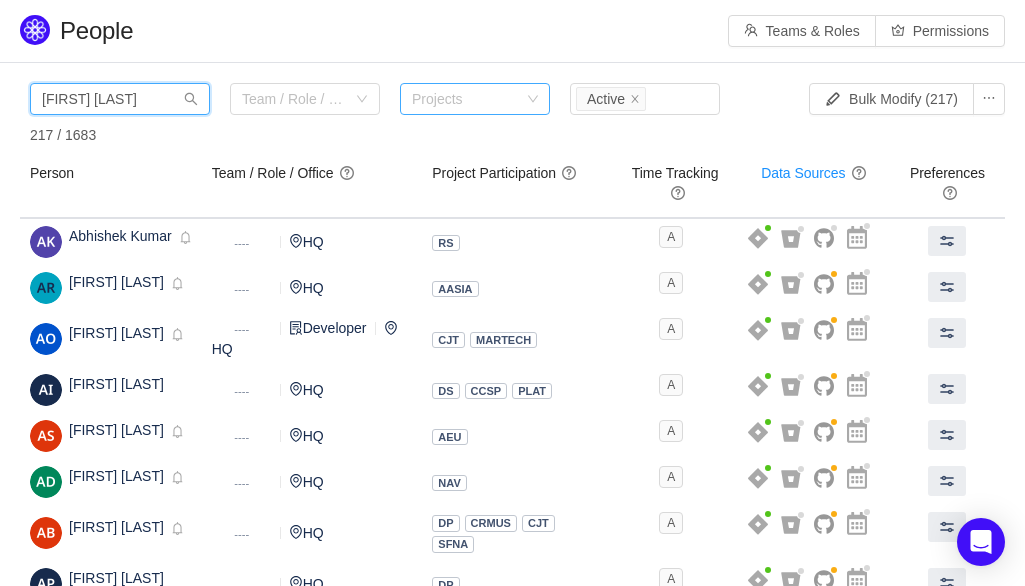 click on "Projects" at bounding box center (466, 99) 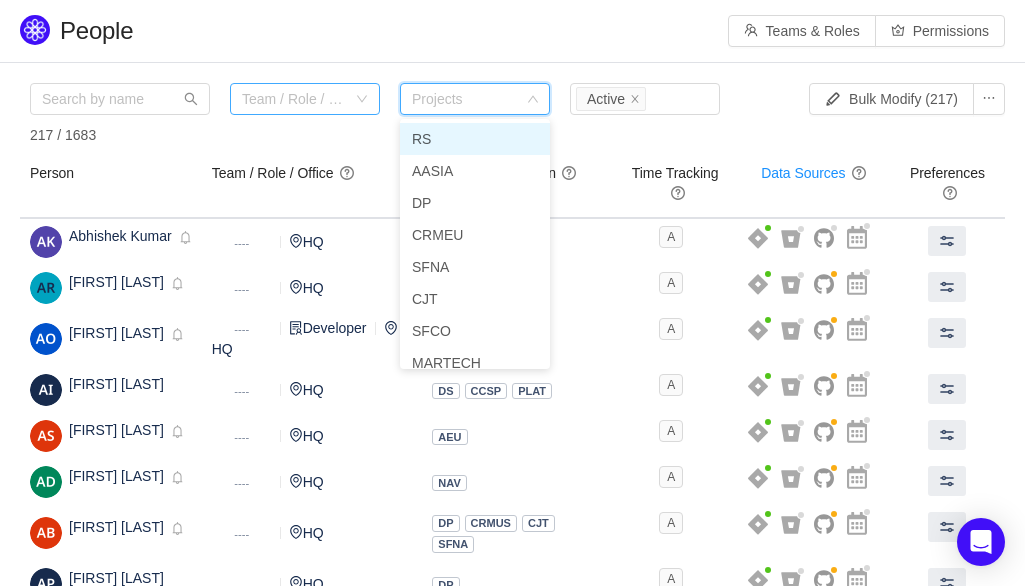 click on "Team / Role / Office" at bounding box center (294, 99) 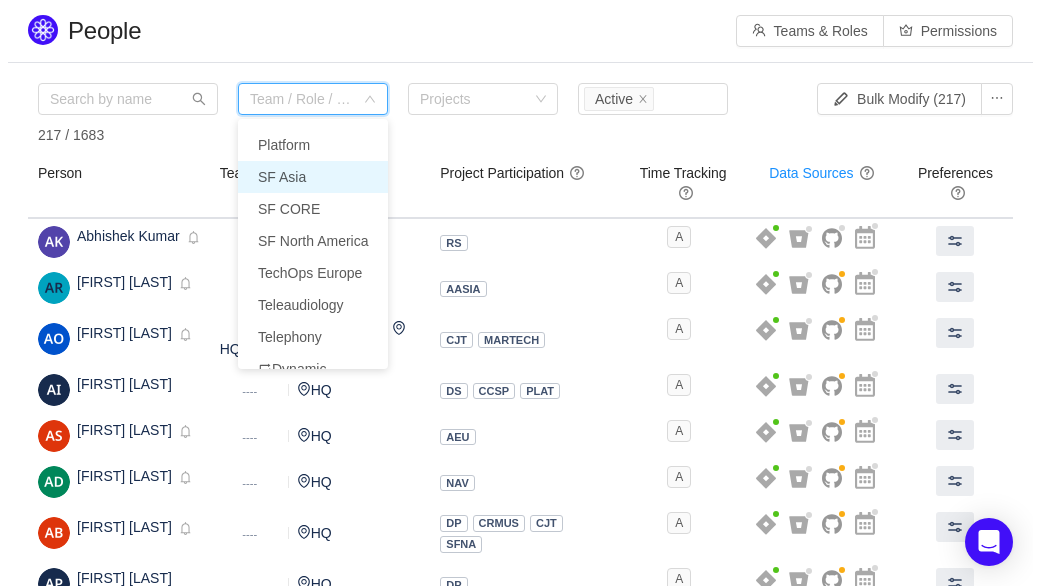 scroll, scrollTop: 0, scrollLeft: 0, axis: both 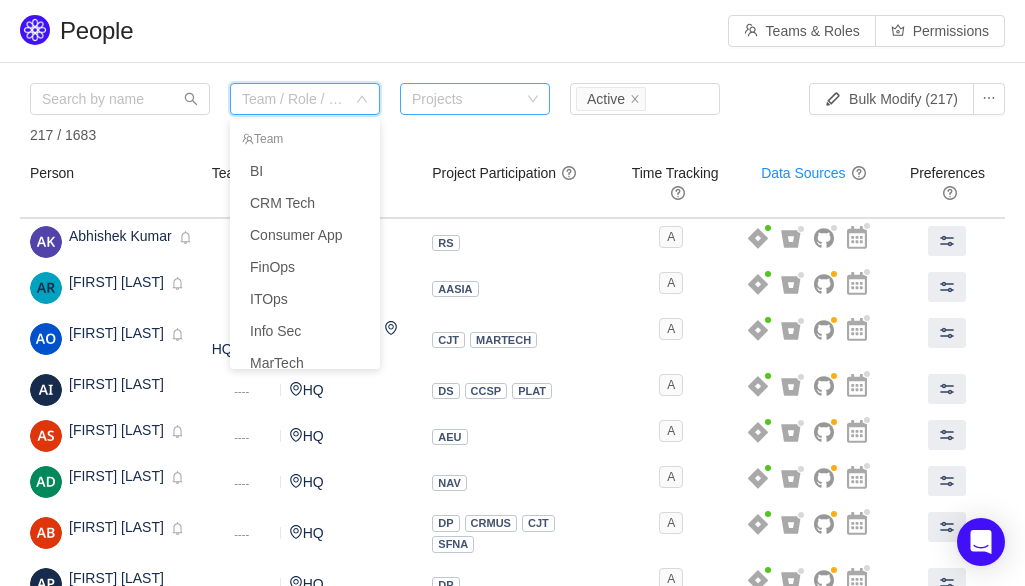 click on "Projects" at bounding box center (466, 99) 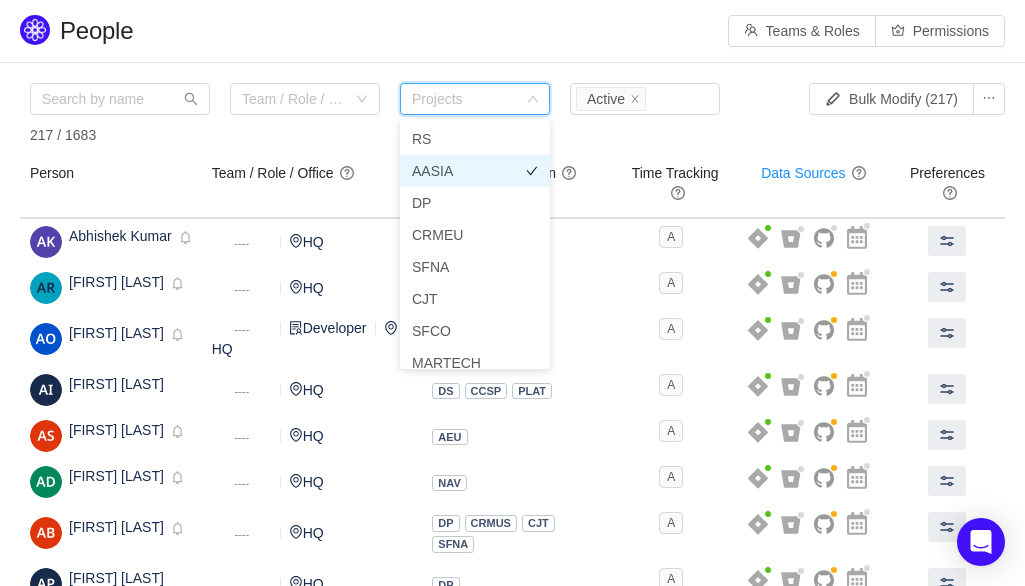 click on "AASIA" at bounding box center [475, 171] 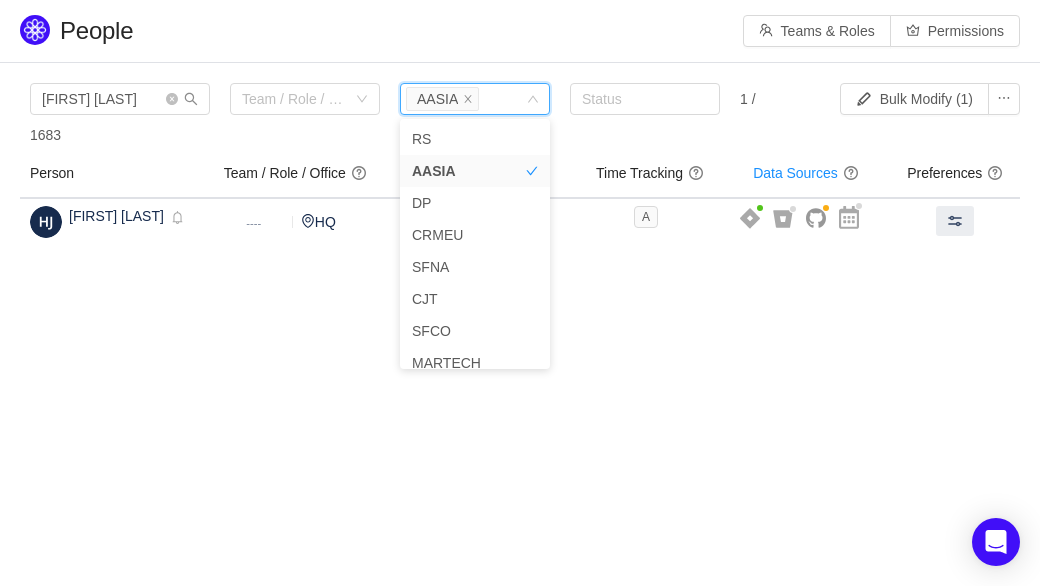 click on "[FIRST] [LAST] Team / Role / Office   Projects  [COUNTRY]    Status    1 / 1683" at bounding box center [401, 114] 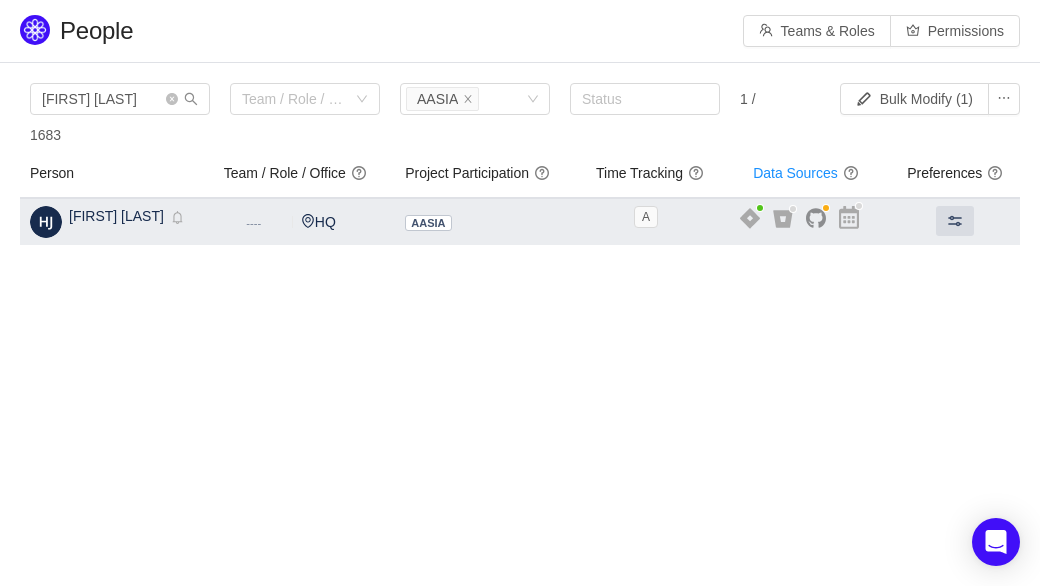 click on "[COUNTRY]  +-3" at bounding box center [486, 221] 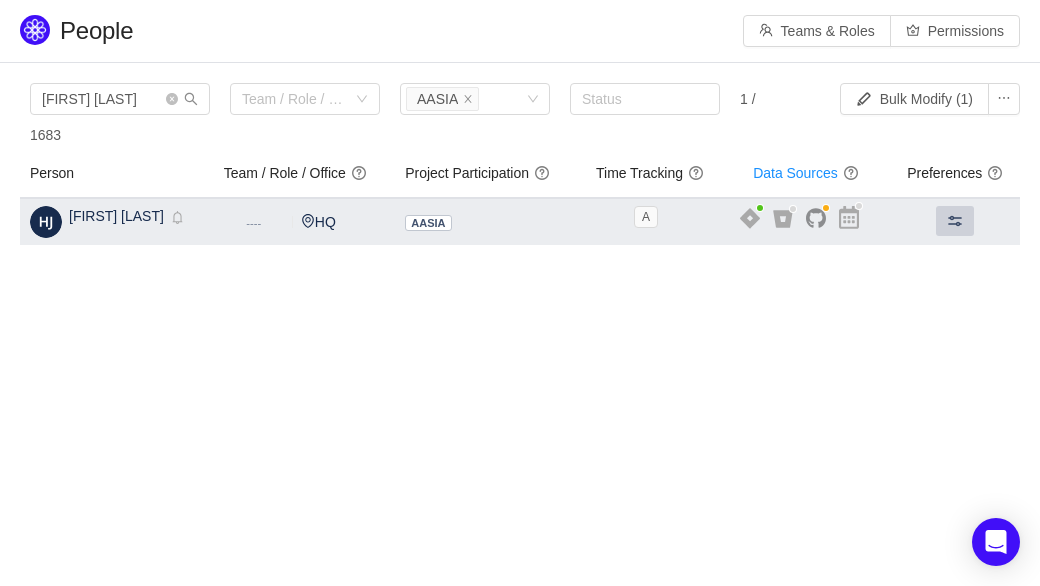 click at bounding box center (955, 221) 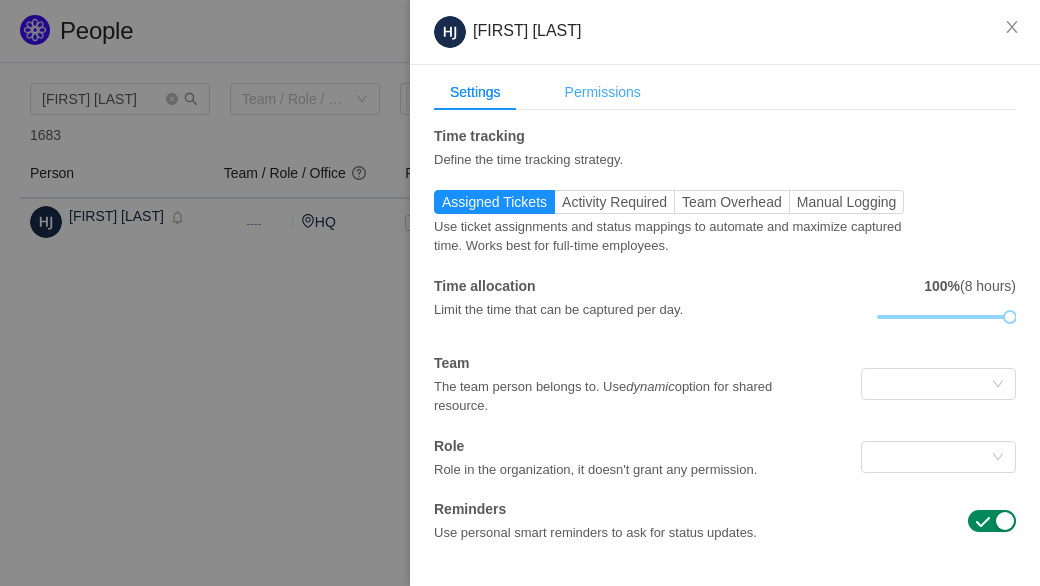 click on "Permissions" at bounding box center [603, 92] 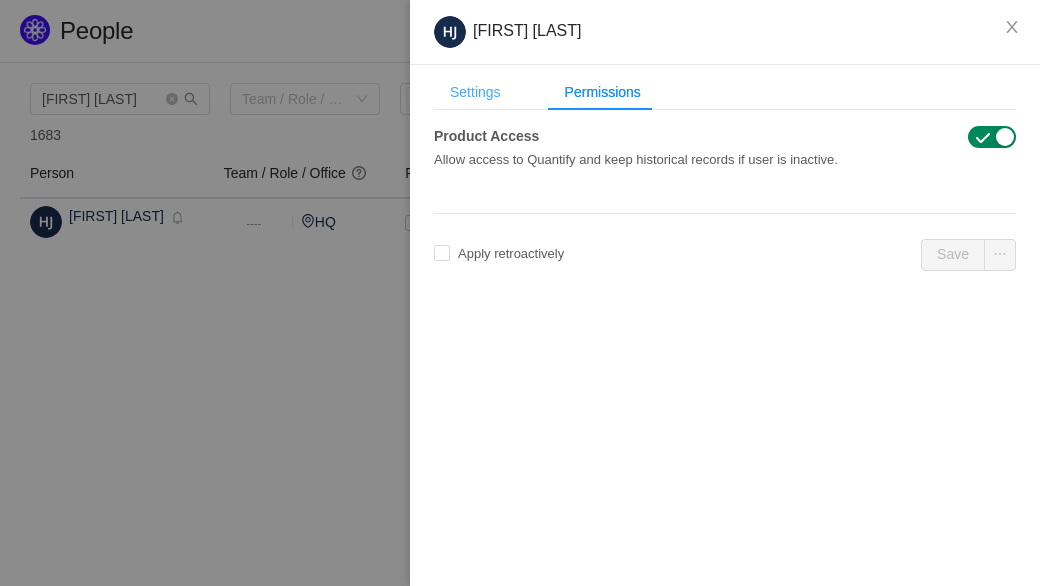 click on "Settings" at bounding box center (475, 92) 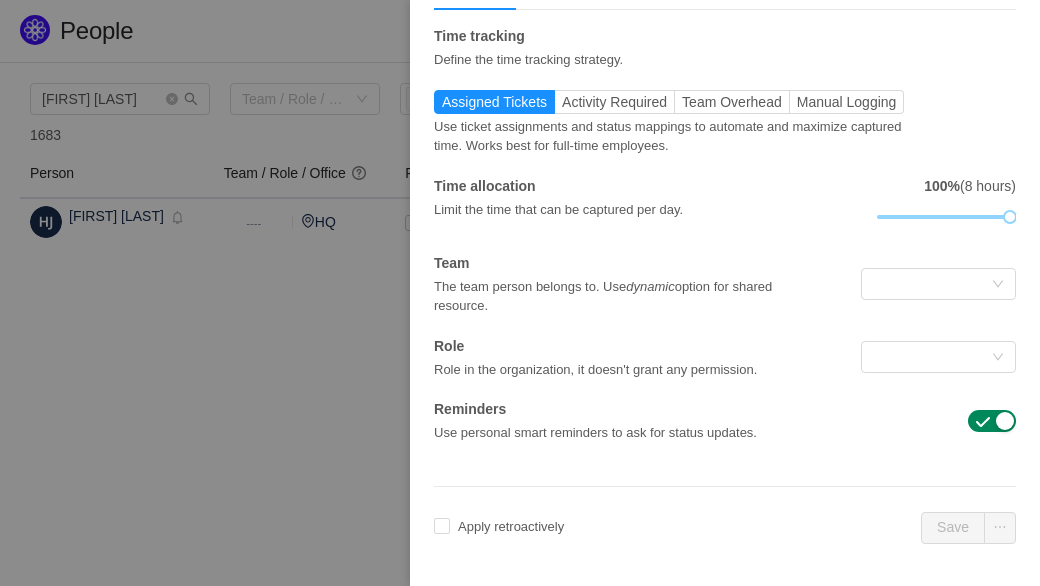 scroll, scrollTop: 100, scrollLeft: 0, axis: vertical 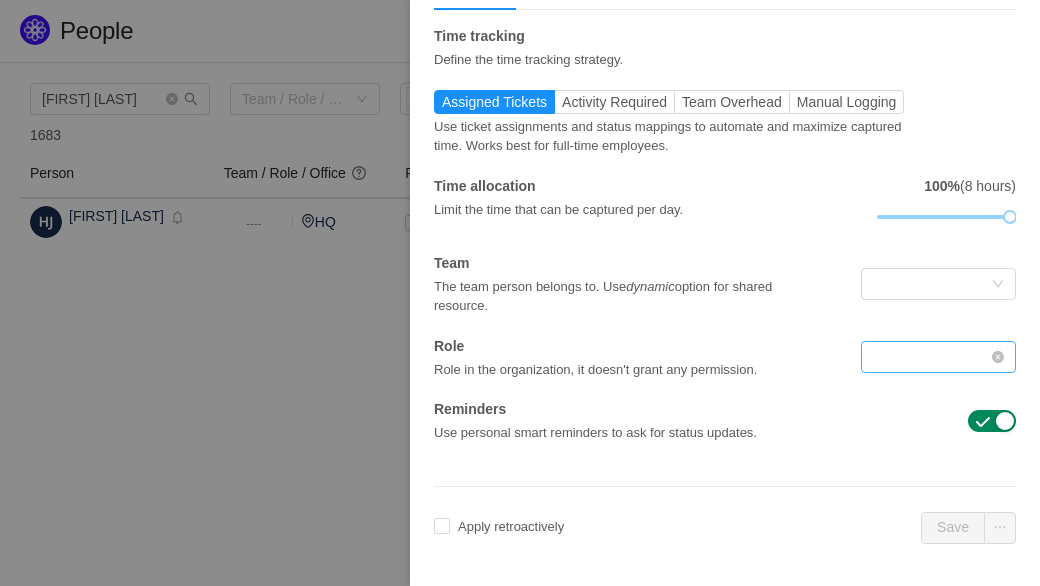 click at bounding box center (932, 357) 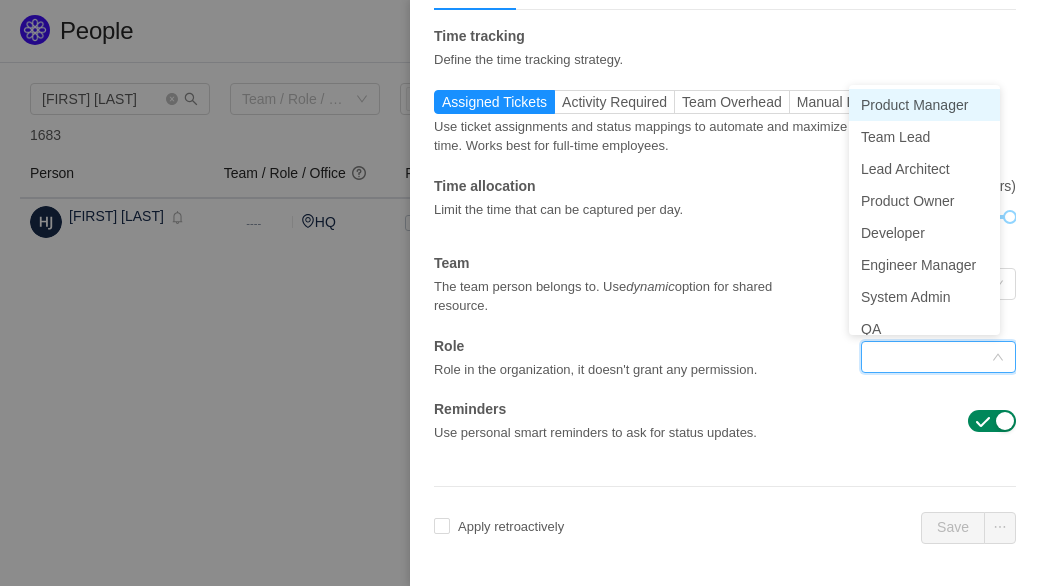 click on "The team person belongs to. Use  dynamic  option for shared resource." at bounding box center (628, 295) 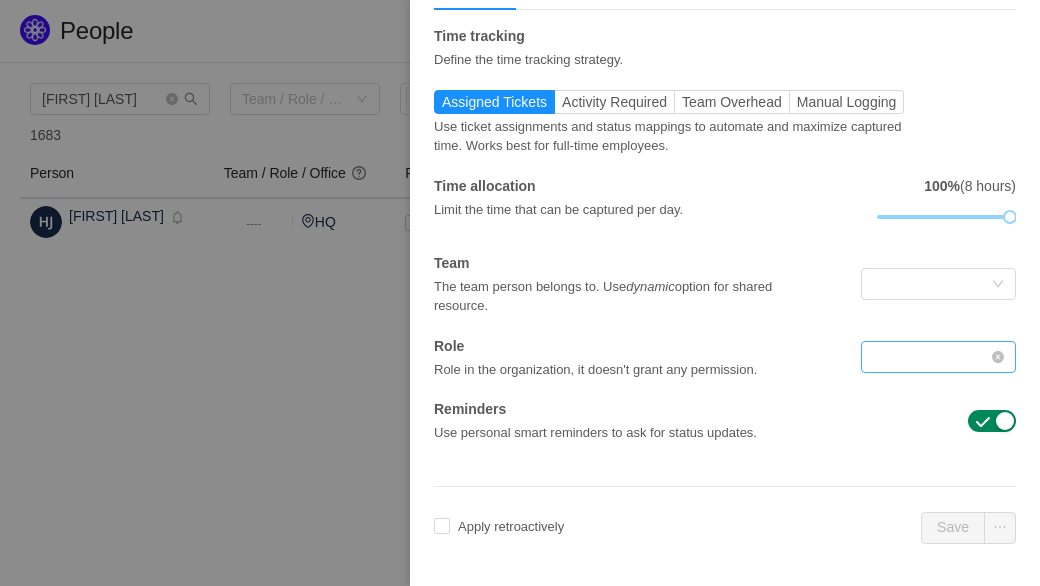 click at bounding box center (932, 357) 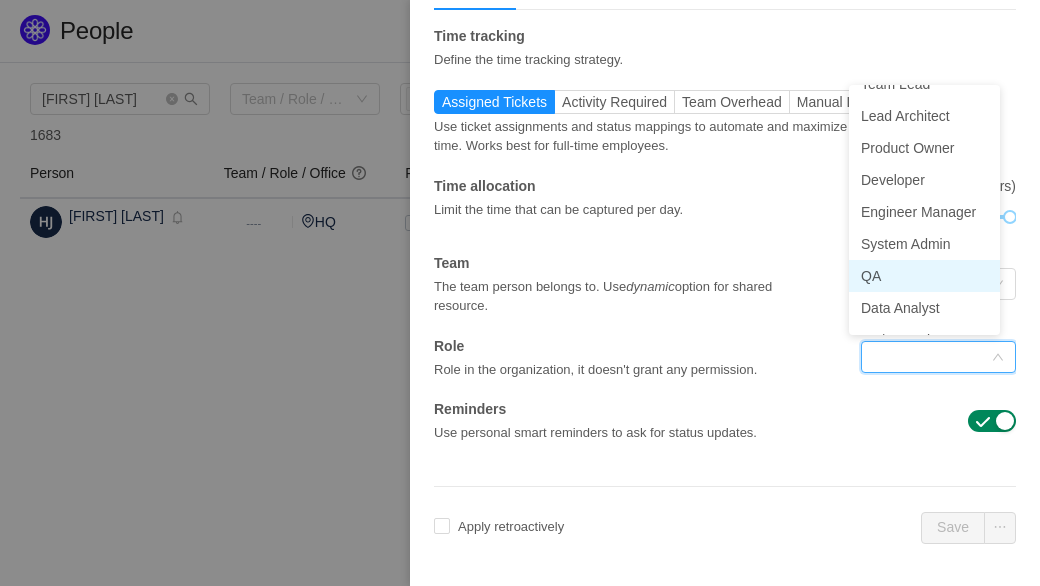 scroll, scrollTop: 78, scrollLeft: 0, axis: vertical 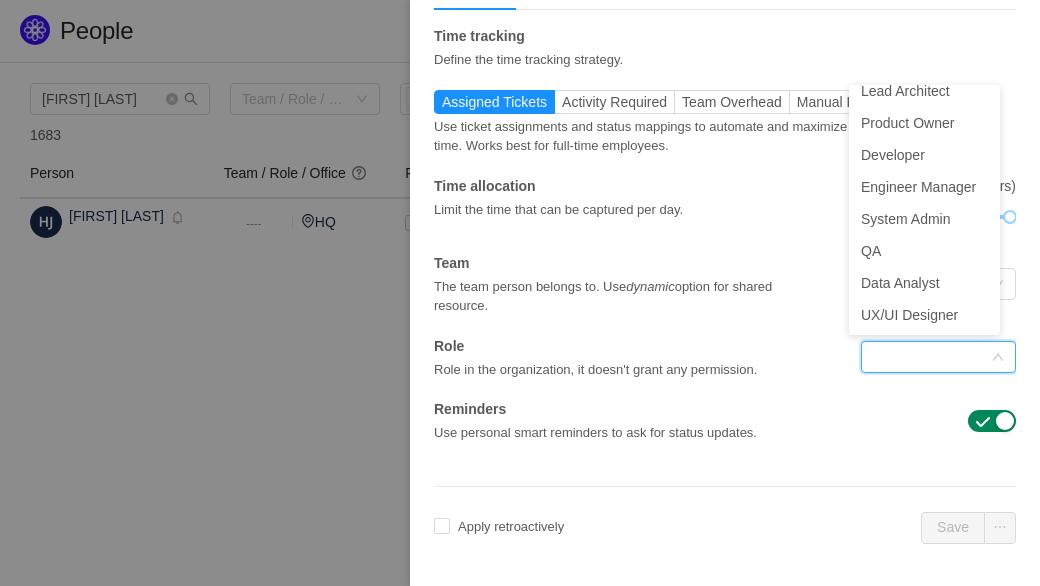 click on "Time tracking  Define the time tracking strategy.   Assigned Tickets   Activity Required   Team Overhead   Manual Logging   Use ticket assignments and status mappings to automate and maximize captured time. Works best for full-time employees.   User activity is required on top of ticket assignments for moderate time capturing. Works best for partially involved employees.   When there are no assignments, time will spread over the tickets that the whole team were working on. Works best for managers.   Capture only manually logged time. Works best for contractors.   [COUNTRY]   100%   Manage  Time allocation  Limit the time that can be captured per day.  100%  (8 hours)  Team  The team person belongs to. Use  dynamic  option for shared resource.    Role  Role in the organization, it doesn't grant any permission.    Reminders  Use personal smart reminders to ask for status updates." at bounding box center (725, 234) 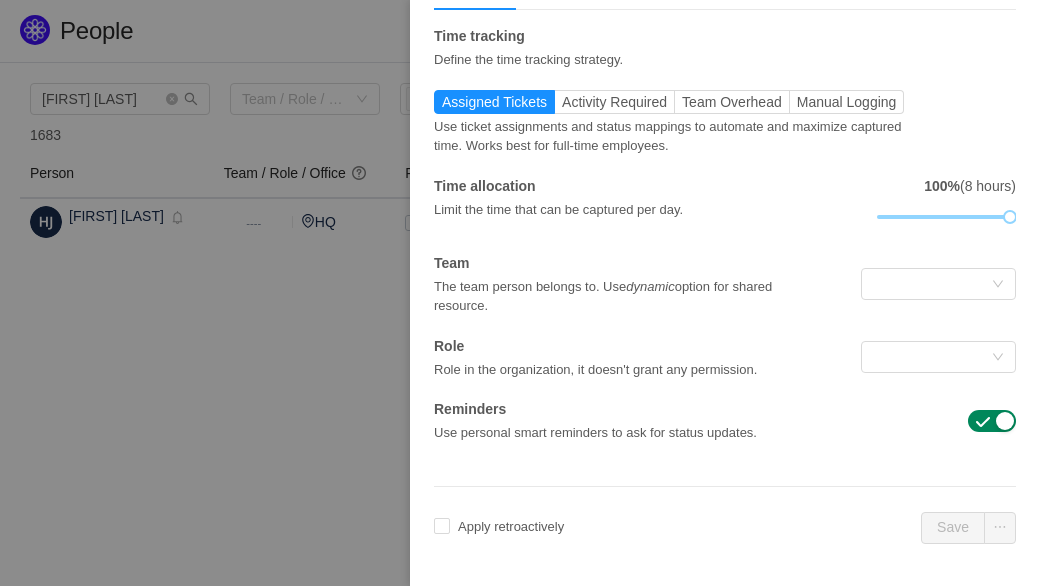 scroll, scrollTop: 4, scrollLeft: 0, axis: vertical 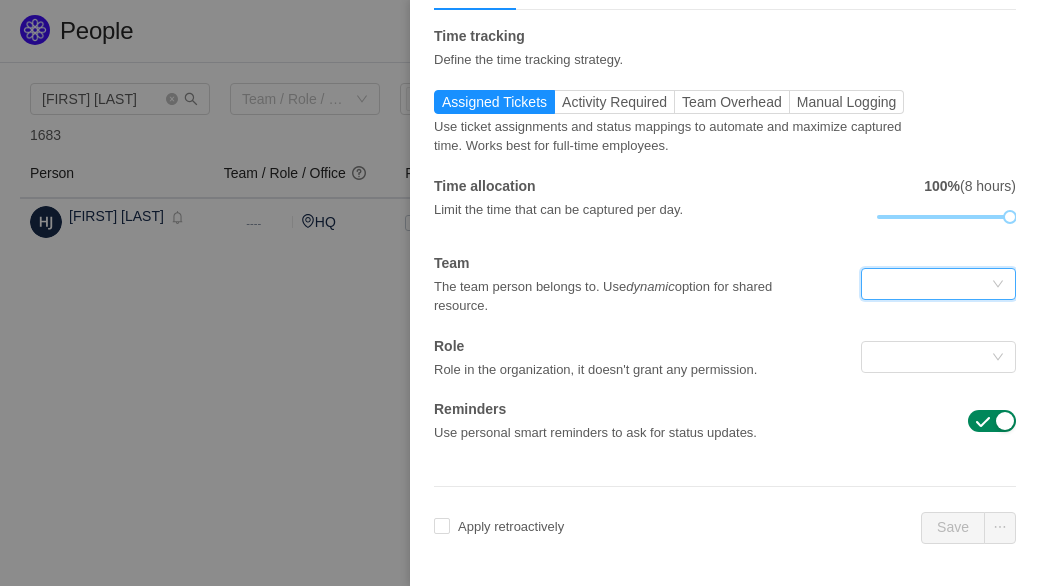 click at bounding box center [932, 284] 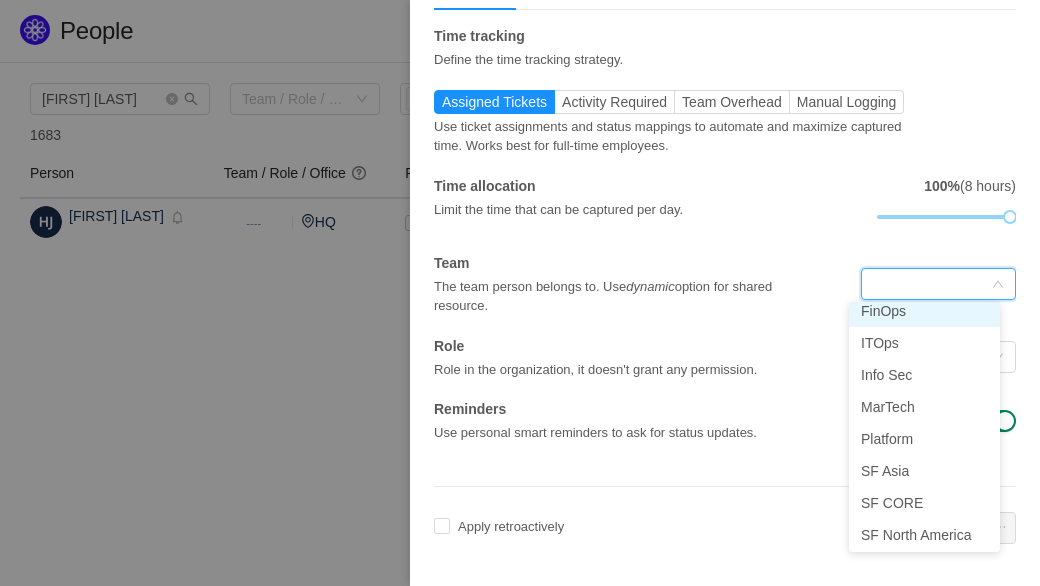 scroll, scrollTop: 248, scrollLeft: 0, axis: vertical 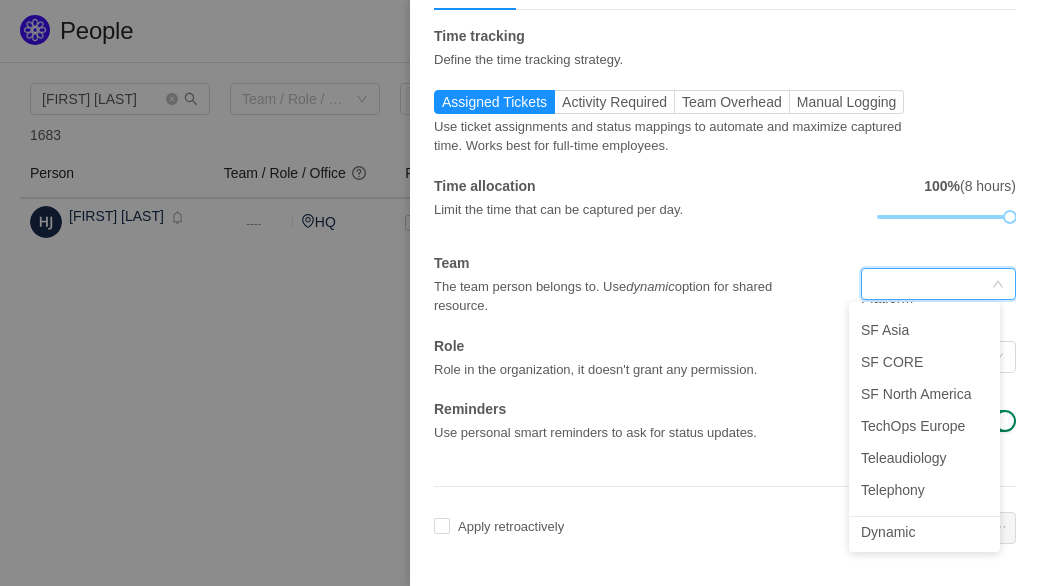 click on "Team  The team person belongs to. Use  dynamic  option for shared resource." at bounding box center [628, 284] 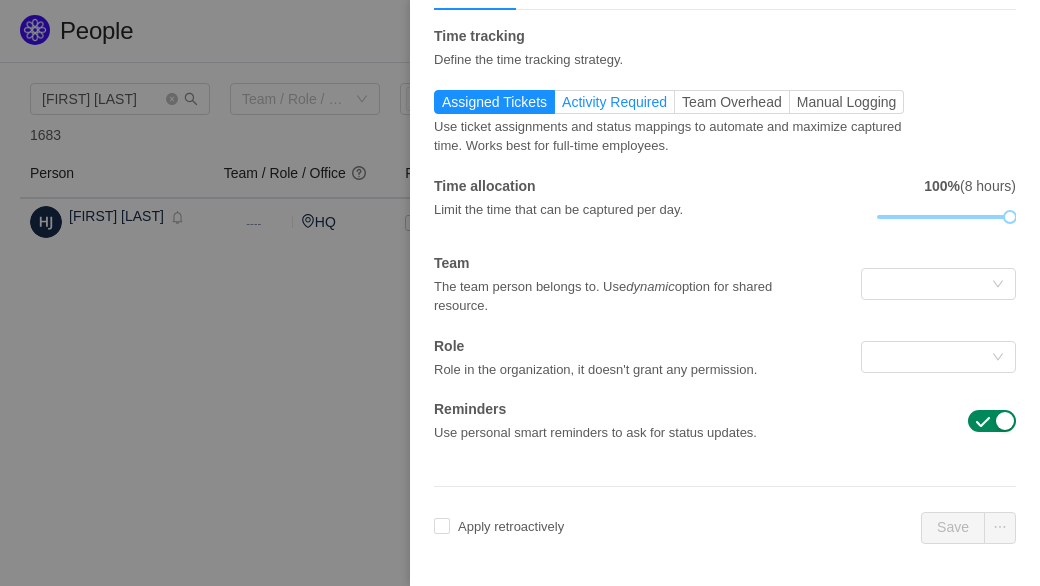 click on "Activity Required" at bounding box center (615, 102) 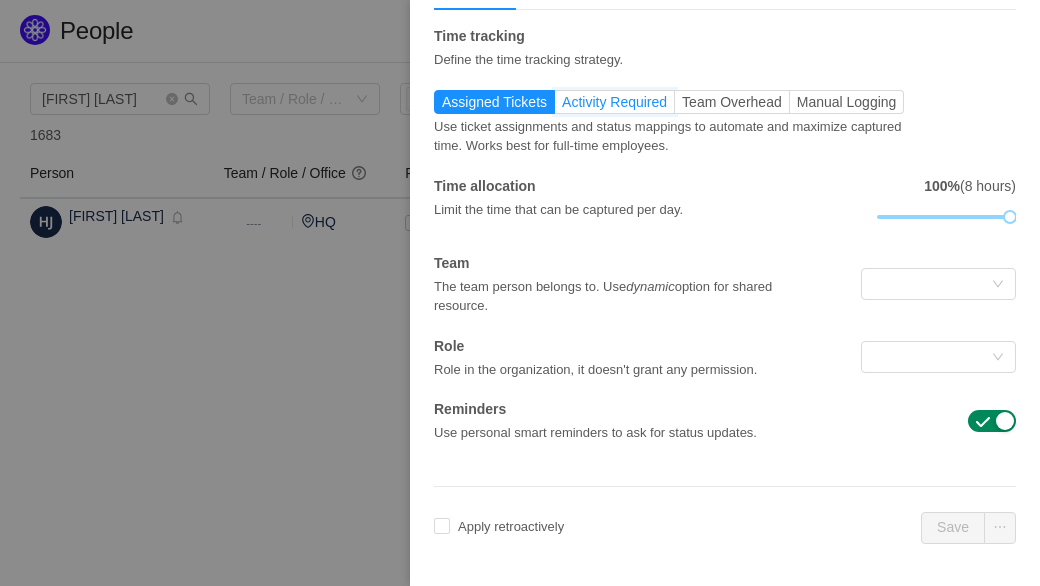 click on "Activity Required" at bounding box center [562, 107] 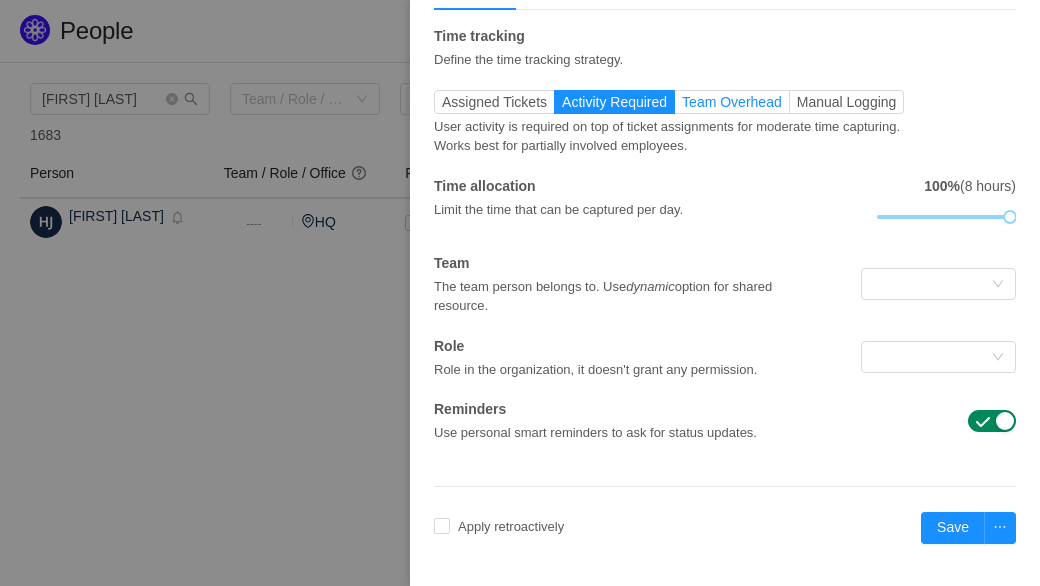 click on "Team Overhead" at bounding box center (732, 102) 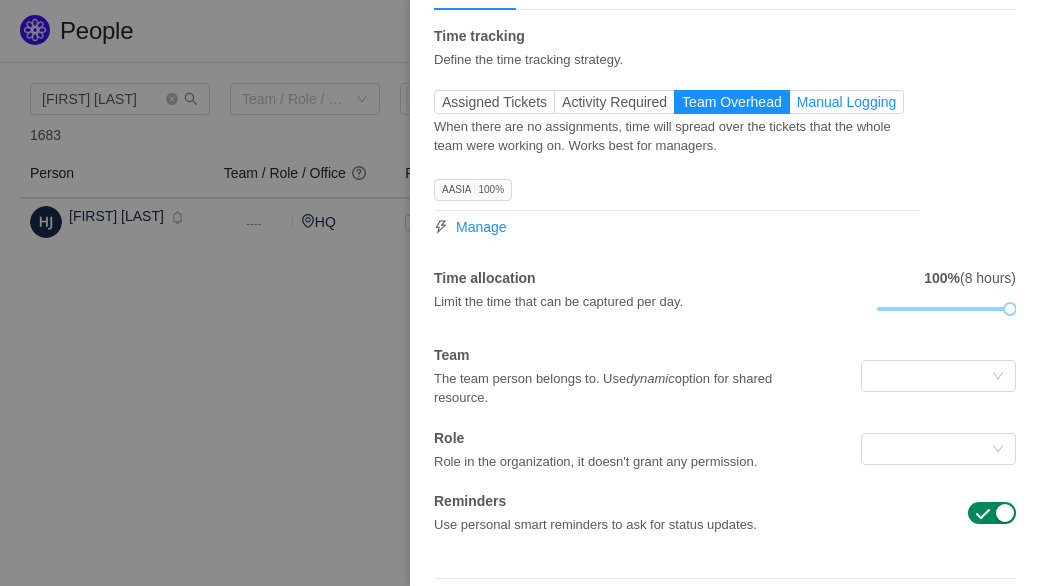 click on "Manual Logging" at bounding box center (847, 102) 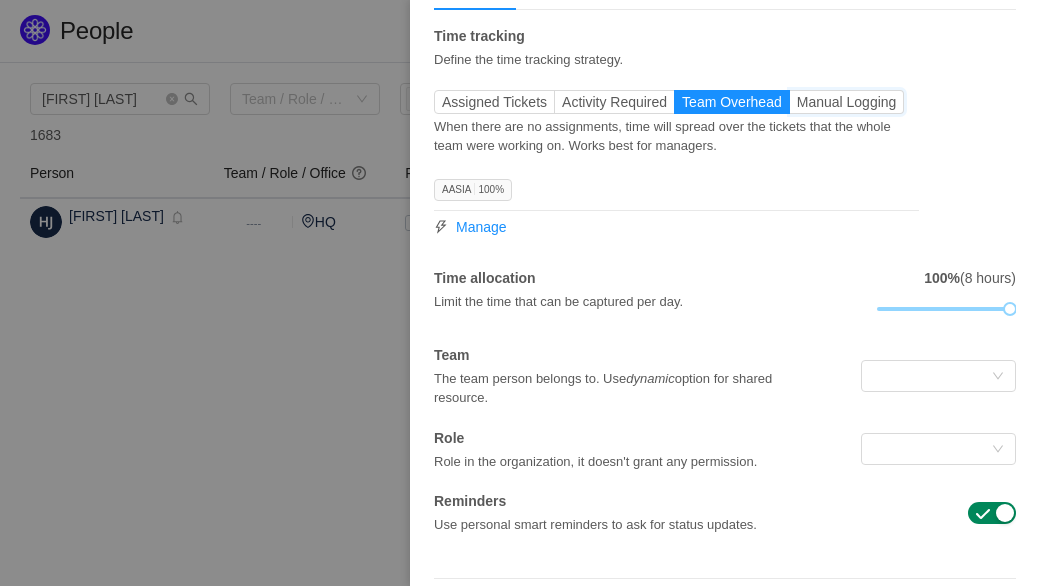 scroll, scrollTop: 81, scrollLeft: 0, axis: vertical 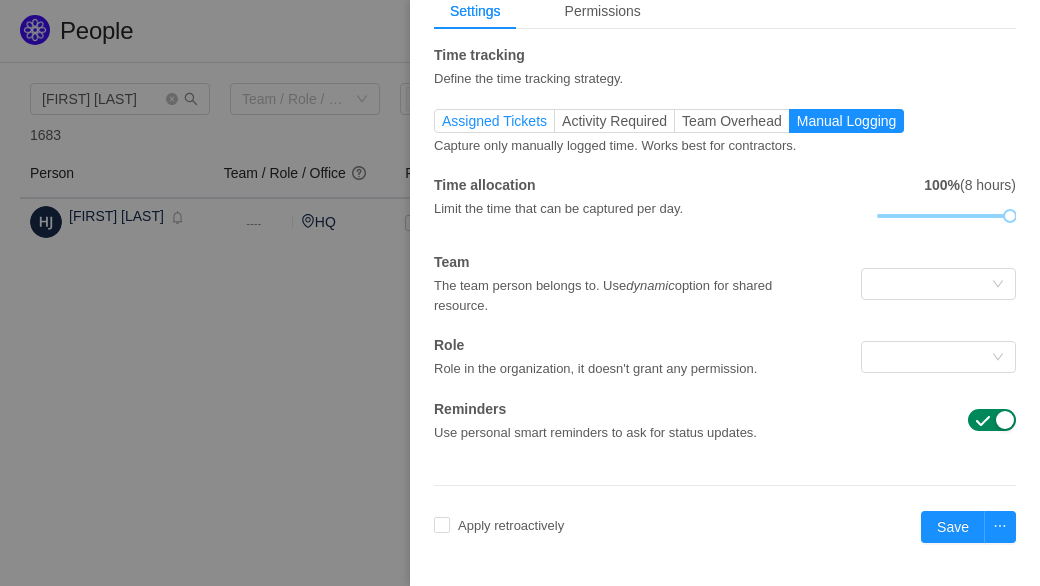 click on "Assigned Tickets" at bounding box center (494, 121) 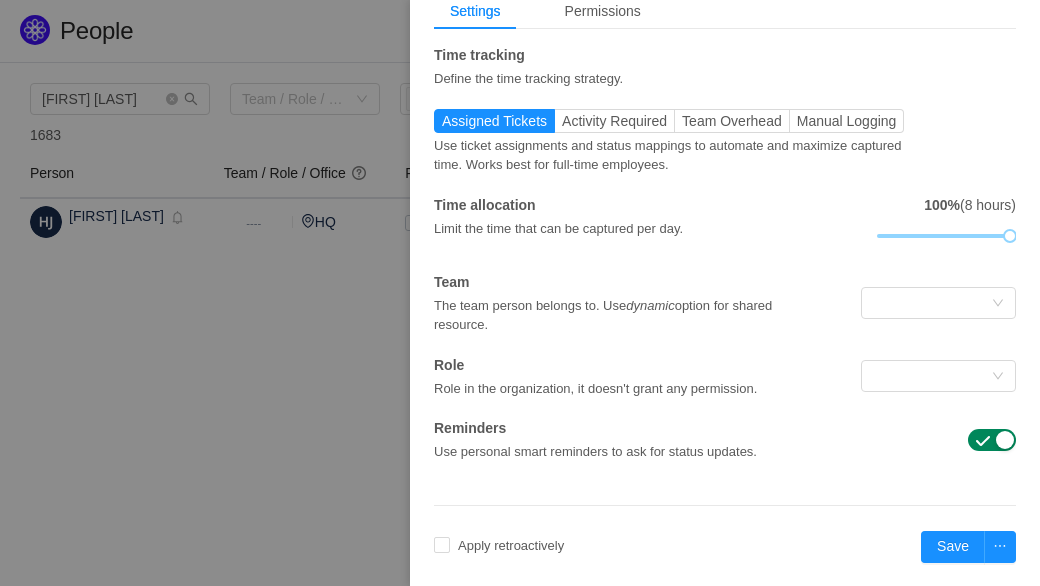 click at bounding box center [520, 293] 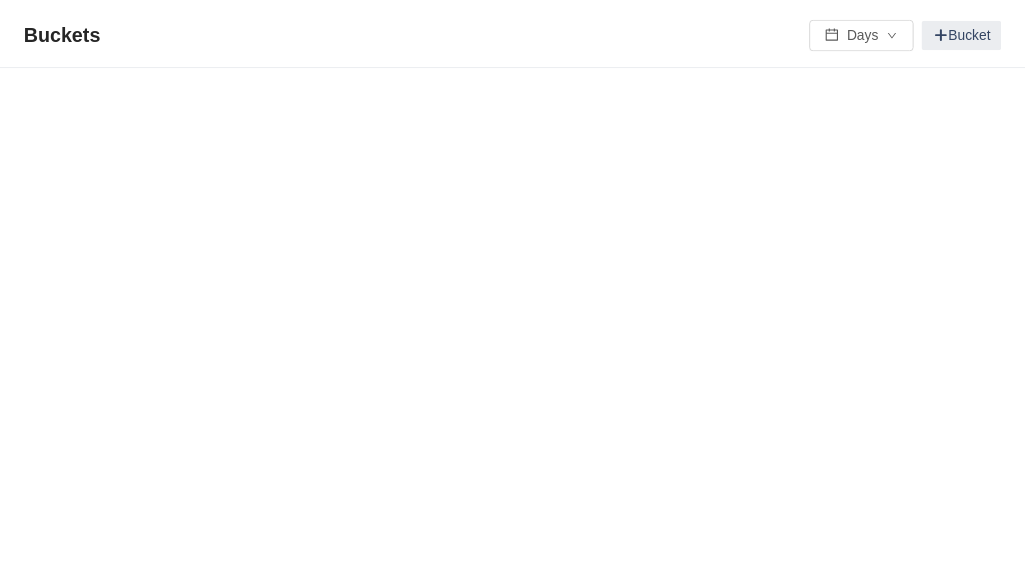 scroll, scrollTop: 0, scrollLeft: 0, axis: both 